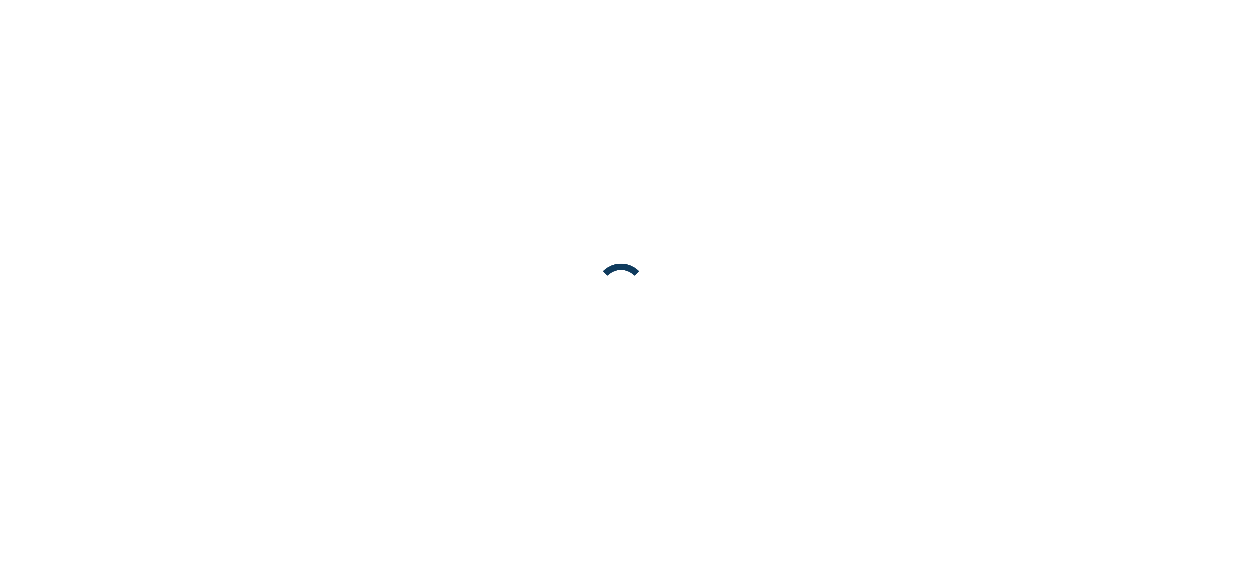 scroll, scrollTop: 0, scrollLeft: 0, axis: both 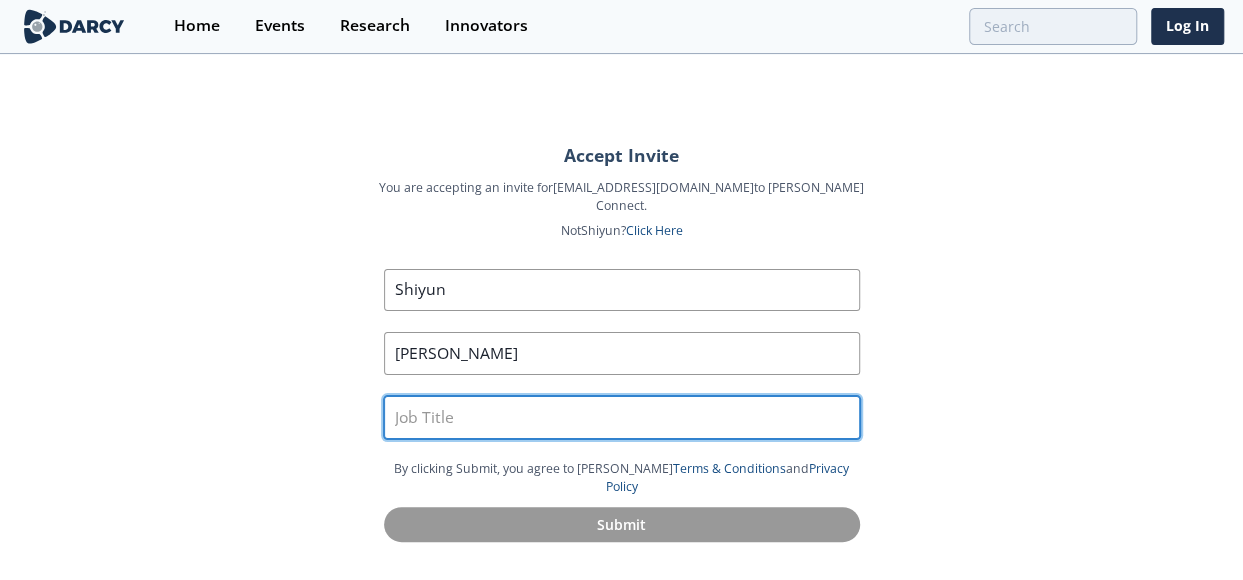 click at bounding box center [622, 417] 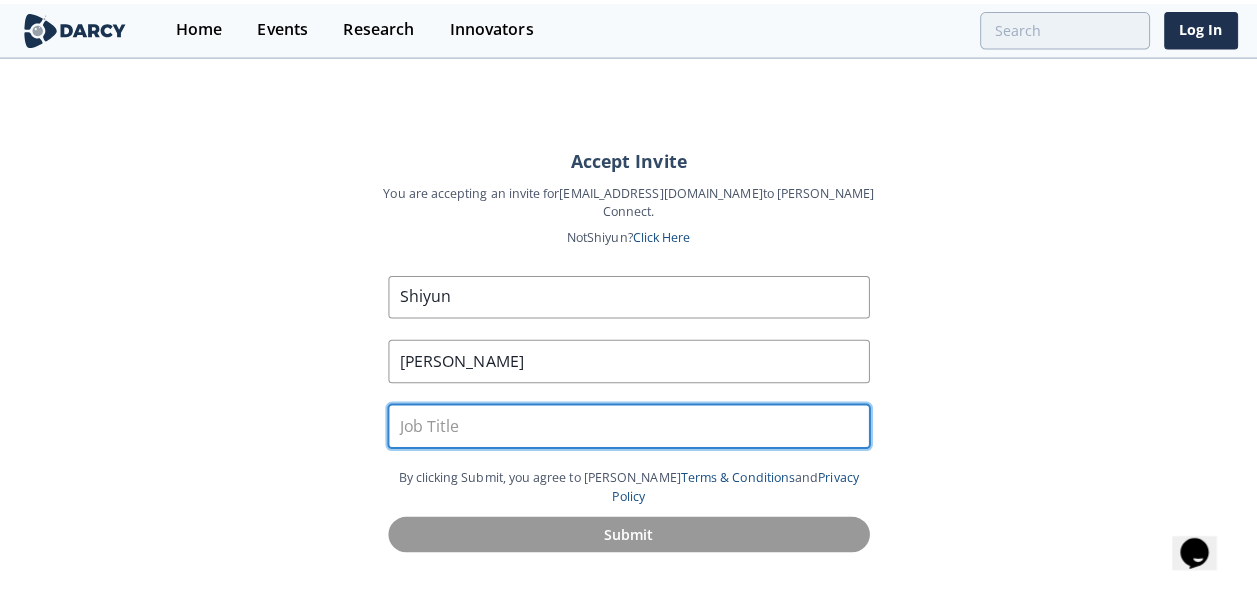 scroll, scrollTop: 0, scrollLeft: 0, axis: both 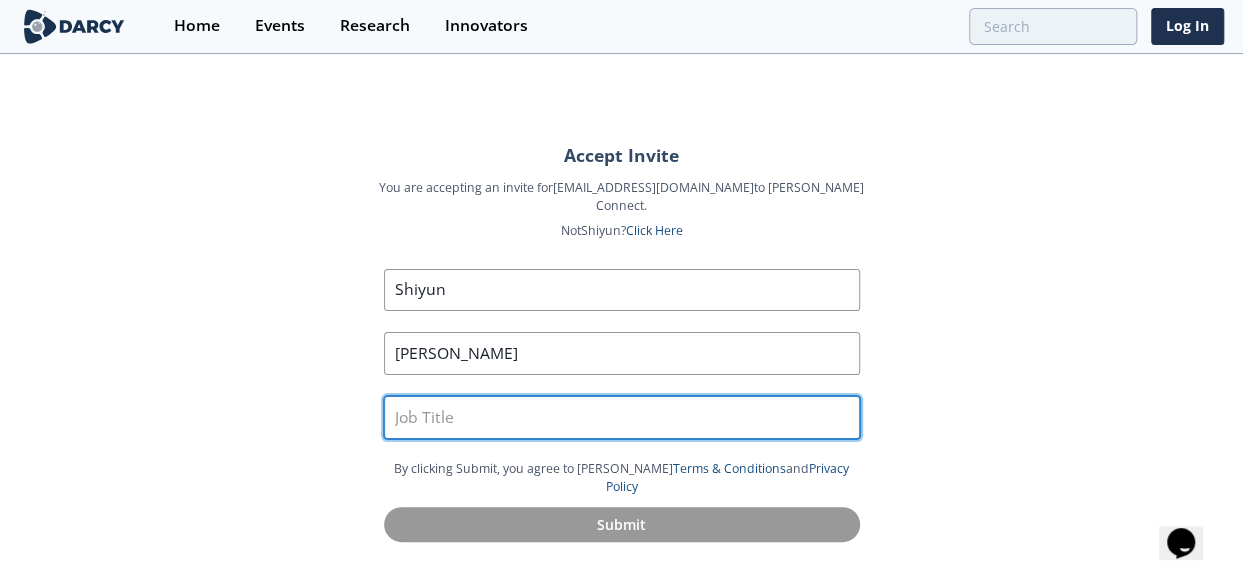 click at bounding box center [622, 417] 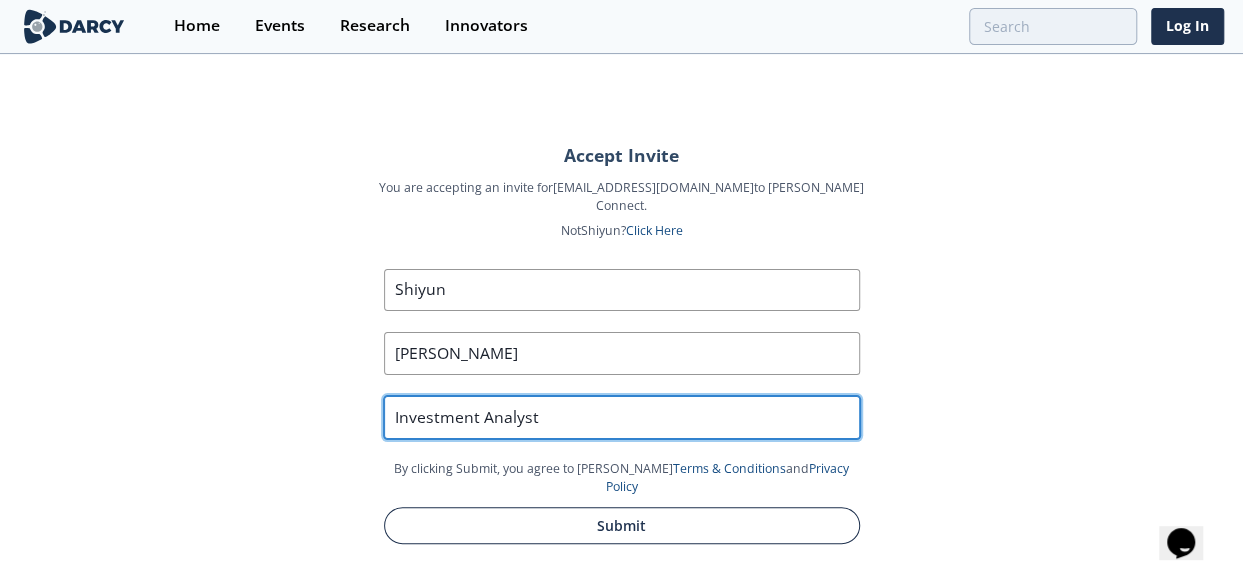 type on "Investment Analyst" 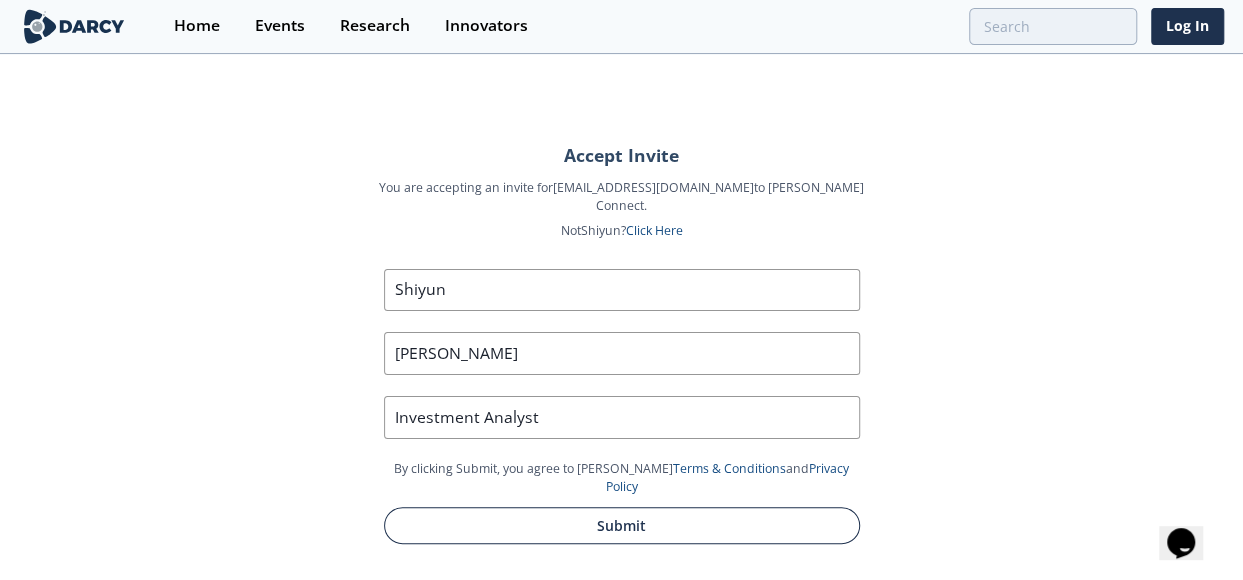 click on "Submit" at bounding box center [622, 525] 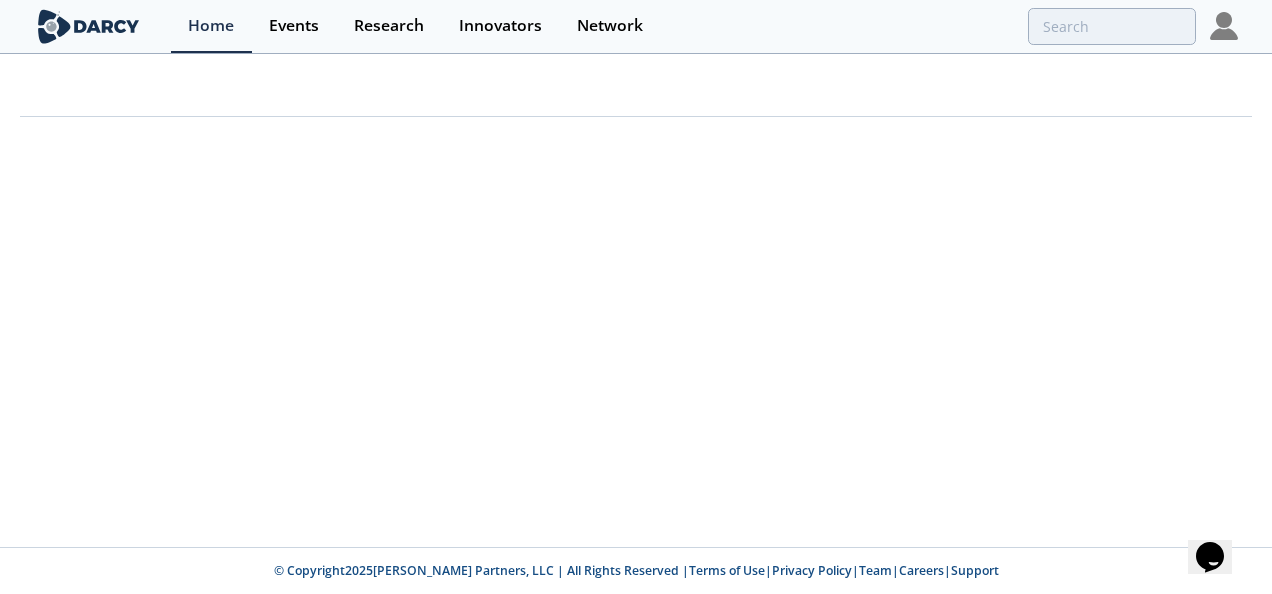 click at bounding box center [1224, 26] 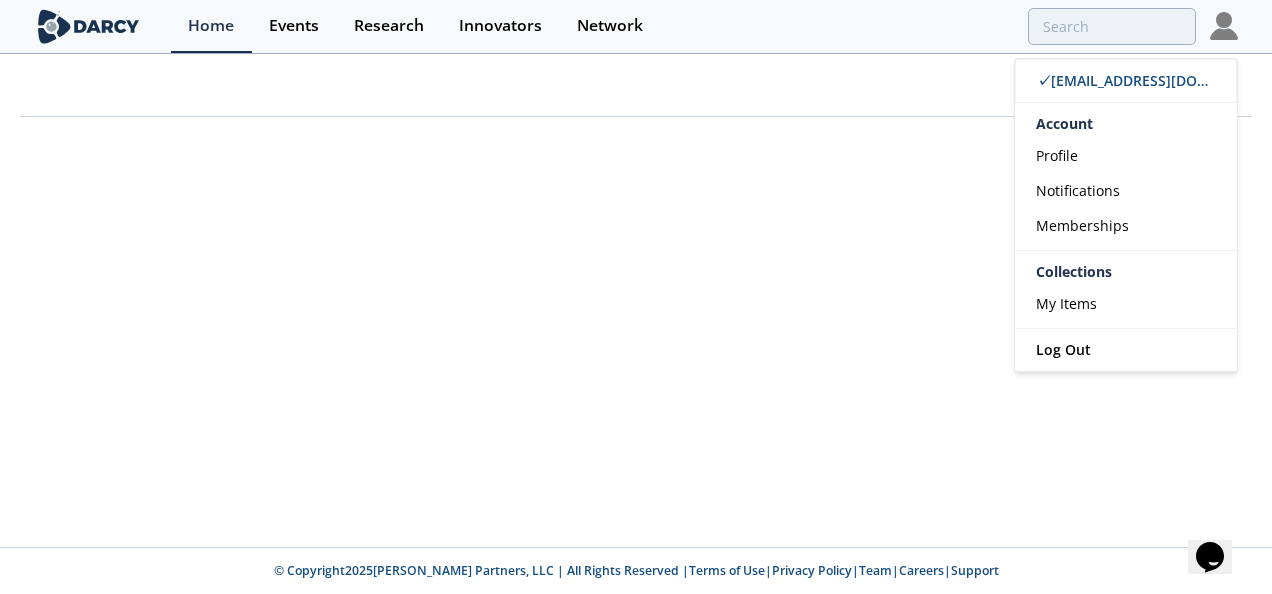 click at bounding box center (88, 26) 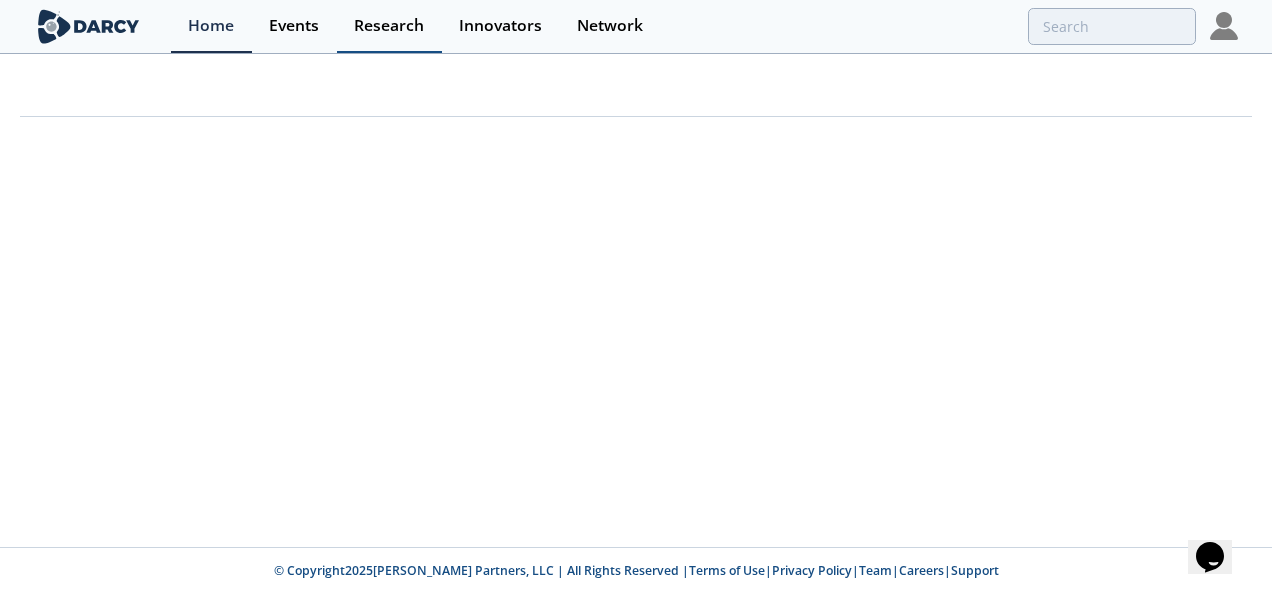 click on "Research" at bounding box center (389, 26) 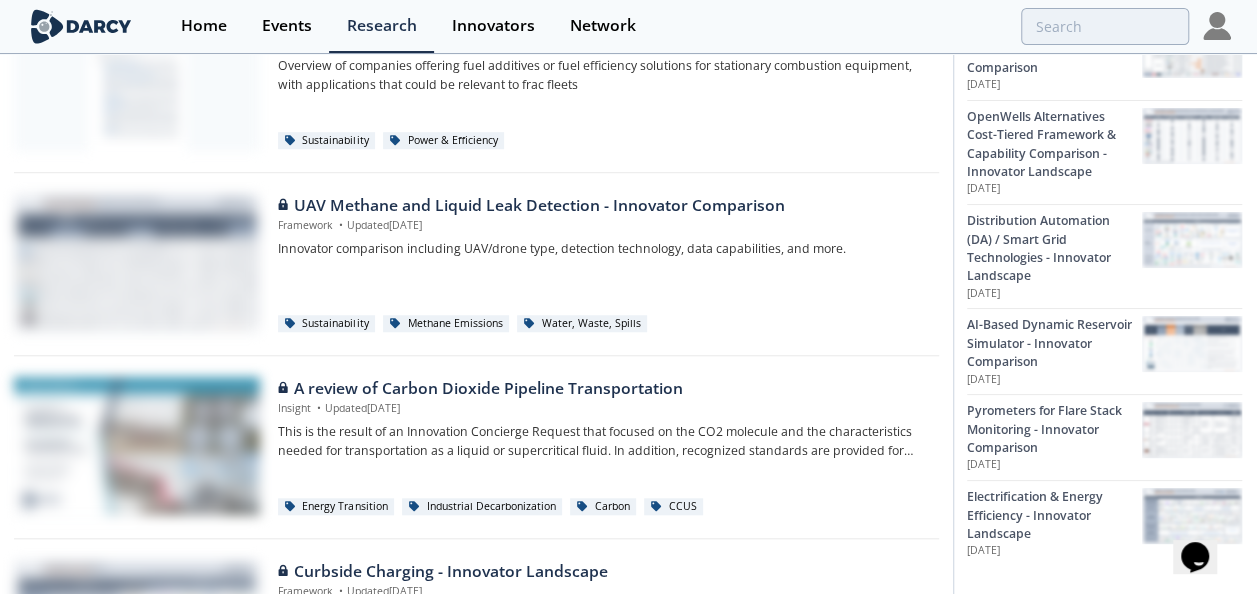 scroll, scrollTop: 700, scrollLeft: 0, axis: vertical 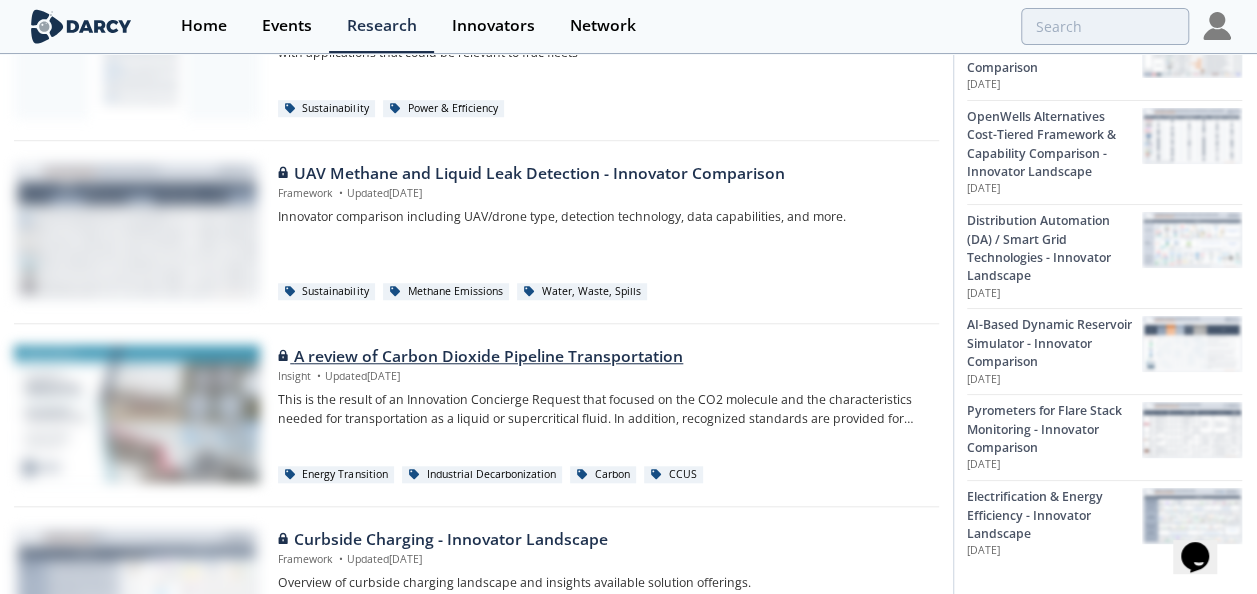click on "A review of Carbon Dioxide Pipeline Transportation" at bounding box center (601, 357) 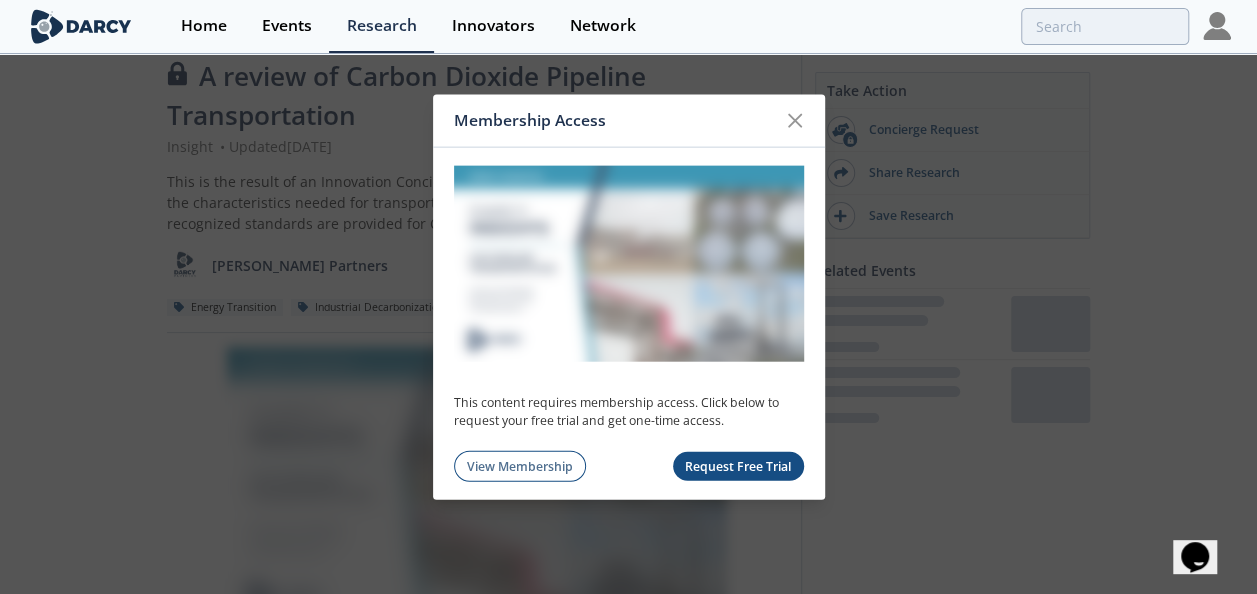 scroll, scrollTop: 0, scrollLeft: 0, axis: both 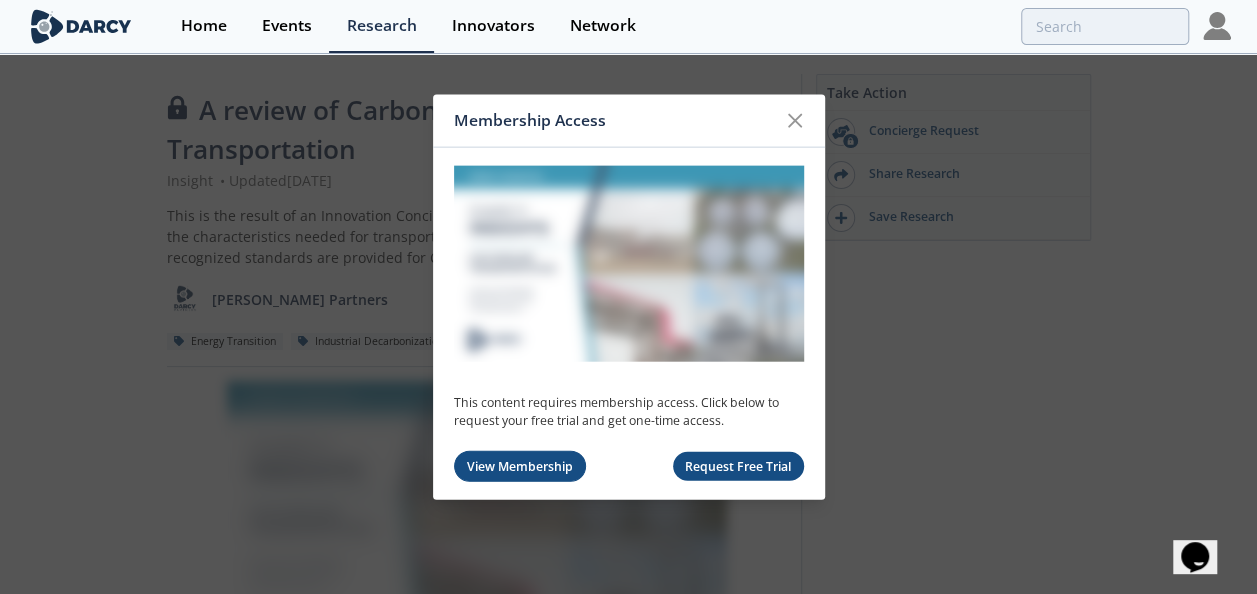 click on "View Membership" at bounding box center (520, 466) 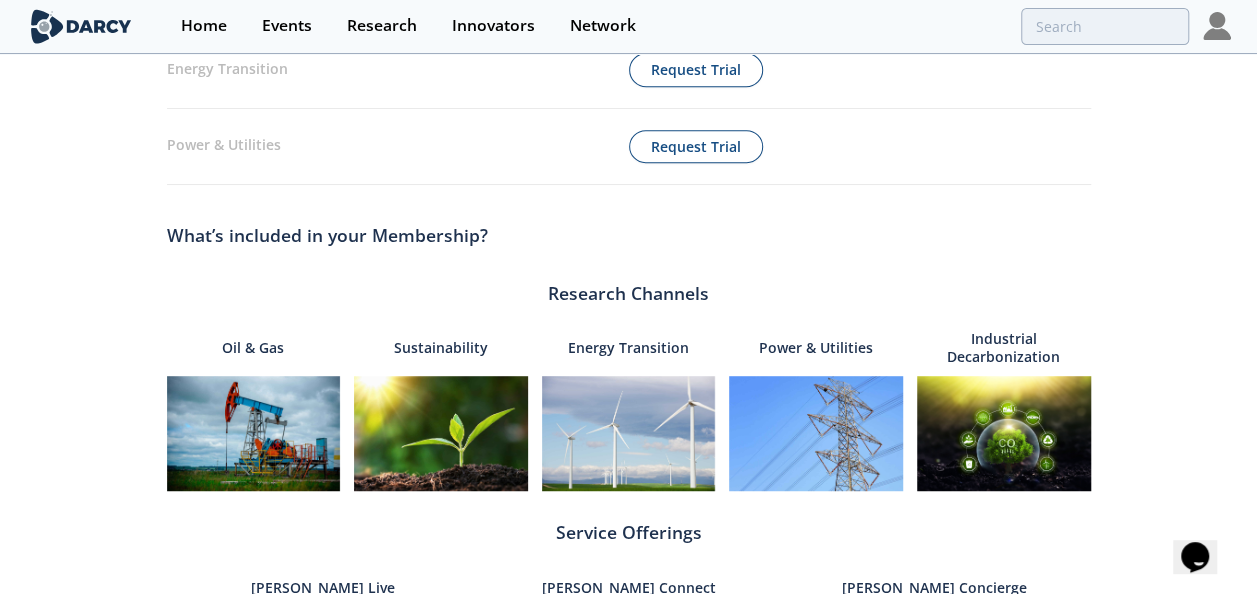 scroll, scrollTop: 300, scrollLeft: 0, axis: vertical 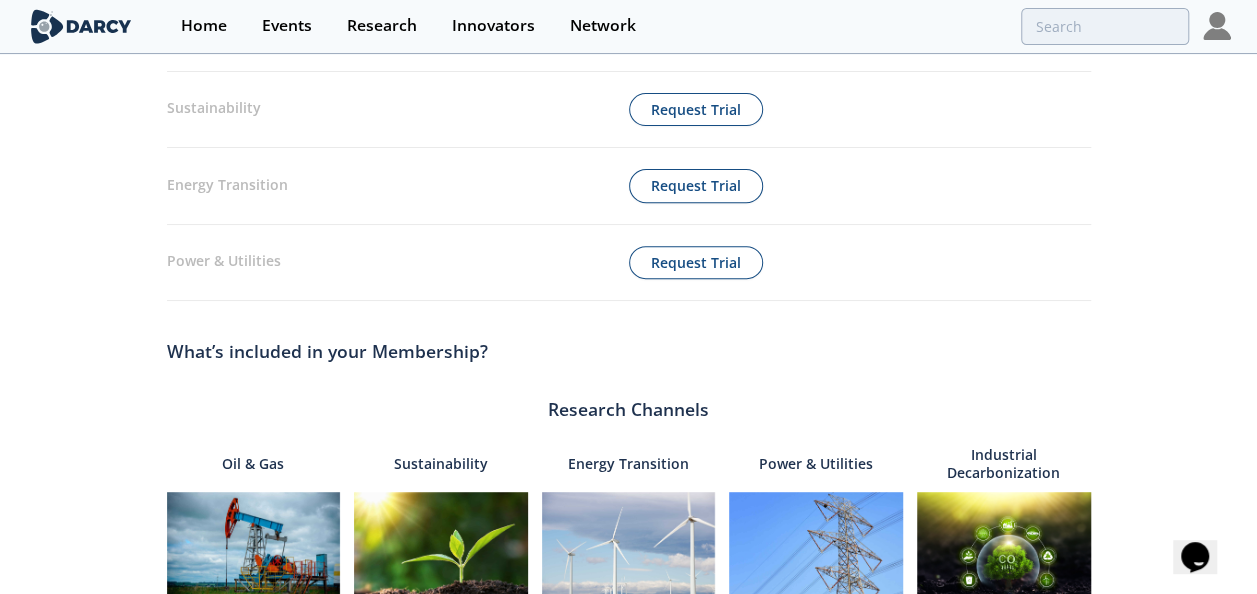 click on "What’s included in your Membership?
Research Channels
Oil & Gas
Sustainability
Energy Transition
Power & Utilities
Industrial Decarbonization
Service Offerings
Darcy Live
Topics driven by members
1 event per week per channel
Typically 50+ operators participate
Interactive
Darcy Connect" at bounding box center [629, 683] 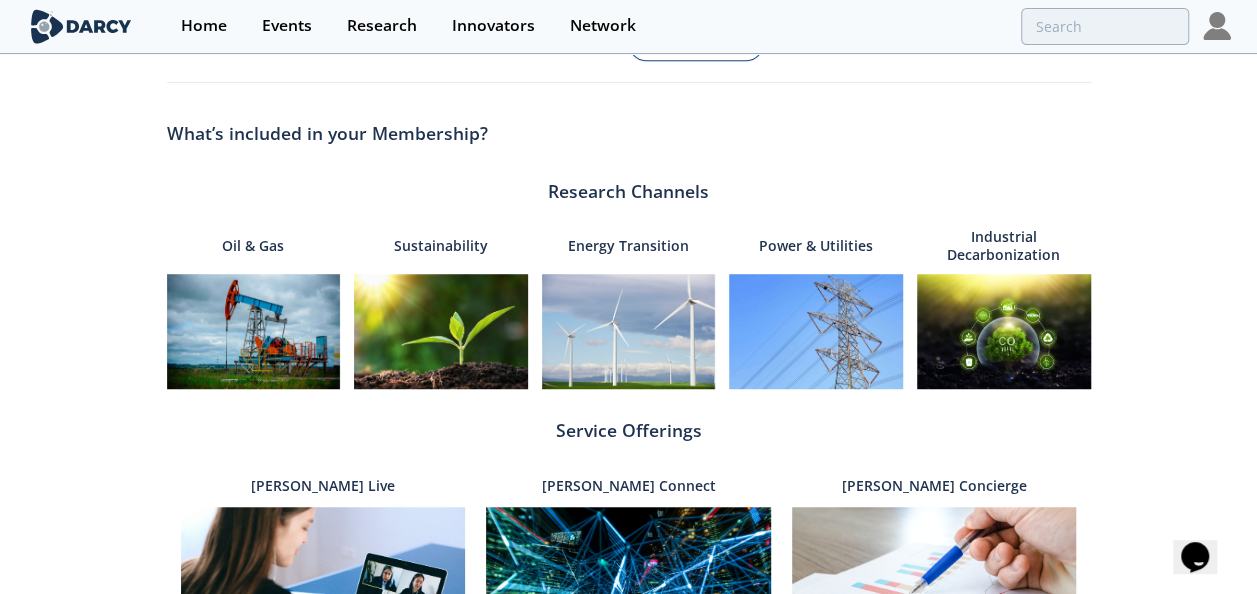 scroll, scrollTop: 500, scrollLeft: 0, axis: vertical 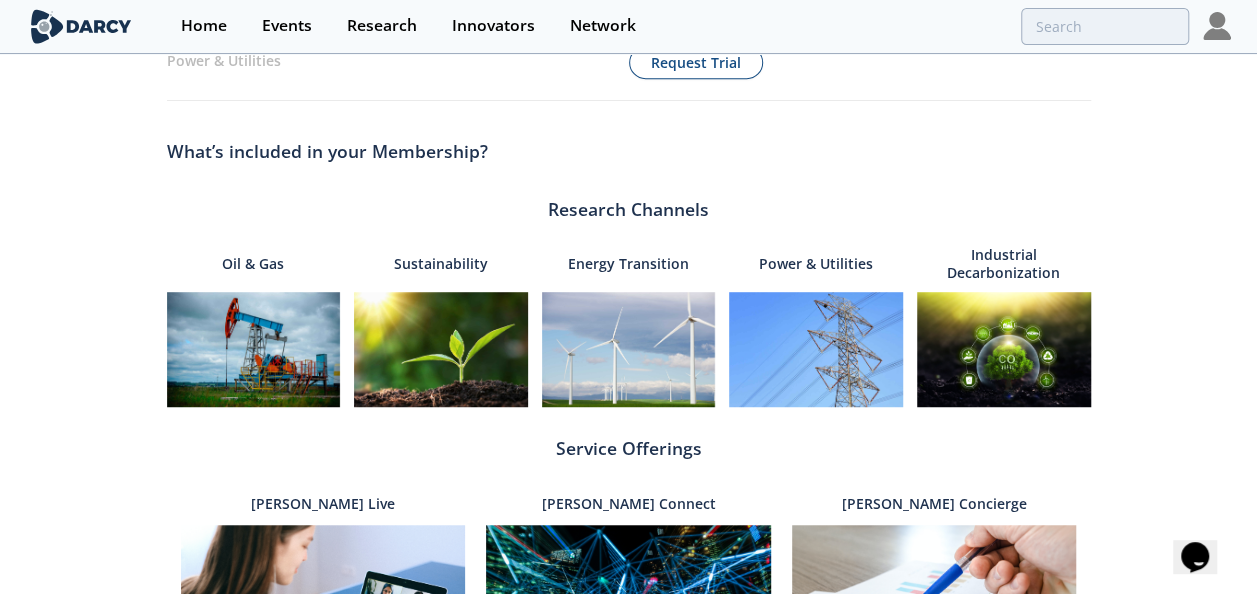 click on "Energy Transition" at bounding box center (628, 264) 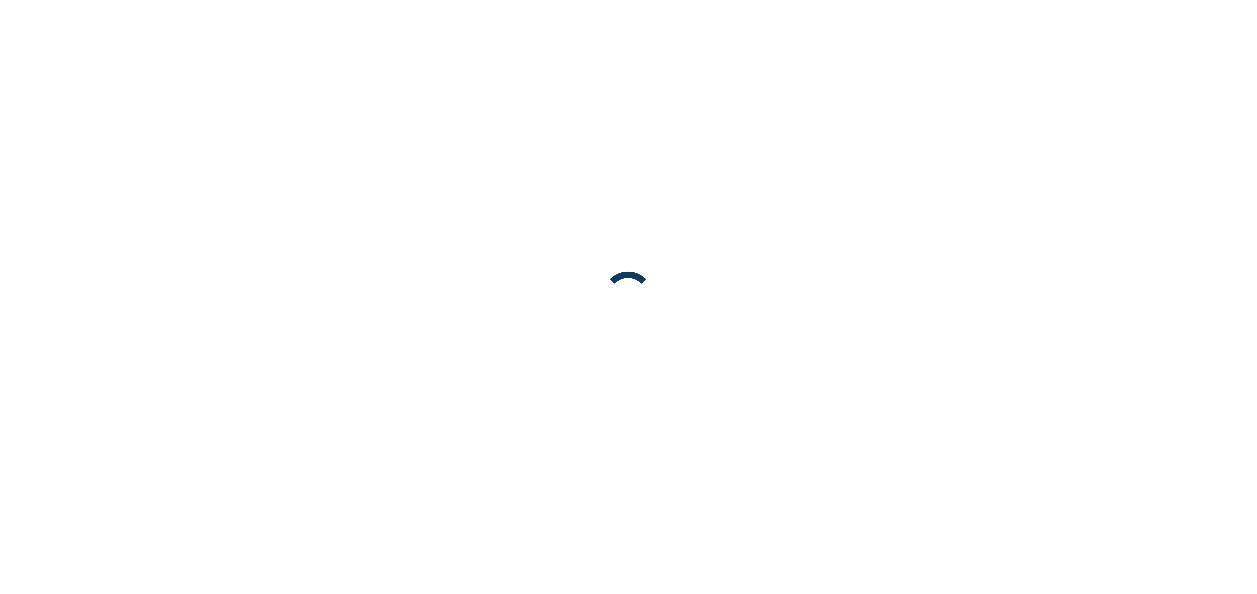 scroll, scrollTop: 0, scrollLeft: 0, axis: both 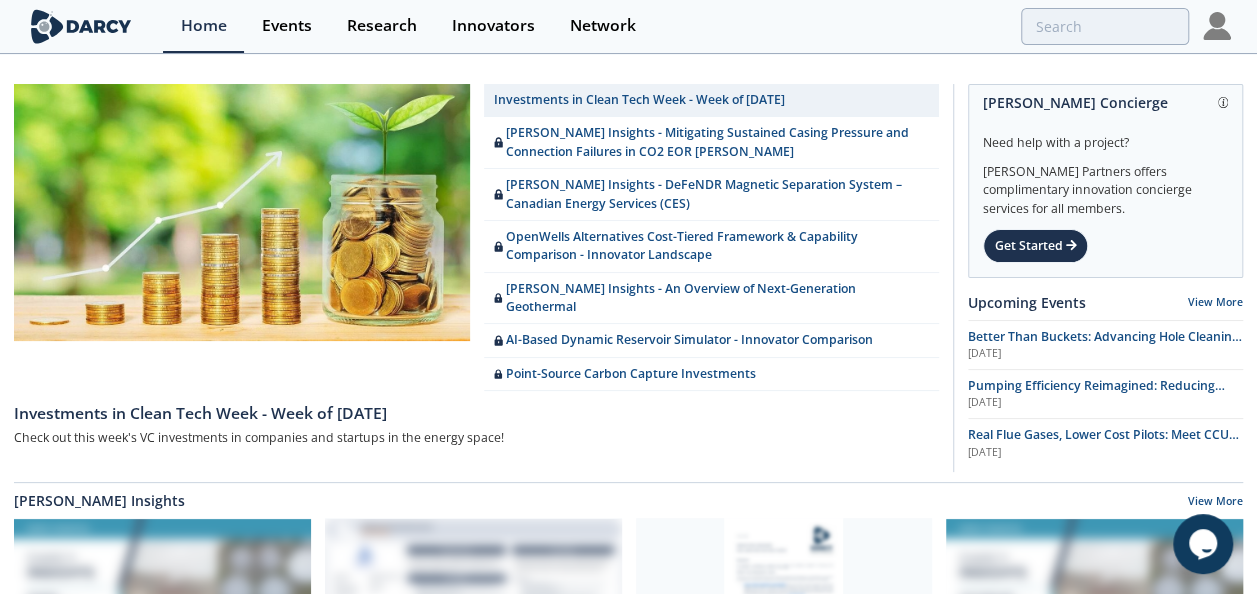 click at bounding box center [1217, 26] 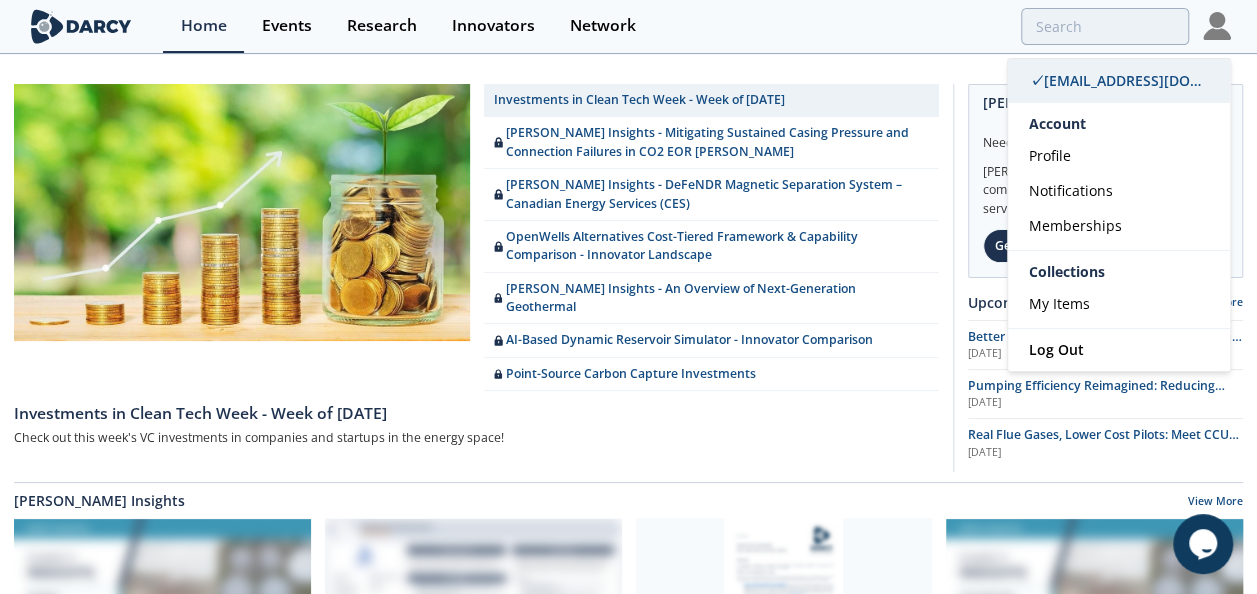 click on "✓  shiyun.liu@engie.com" at bounding box center [1154, 80] 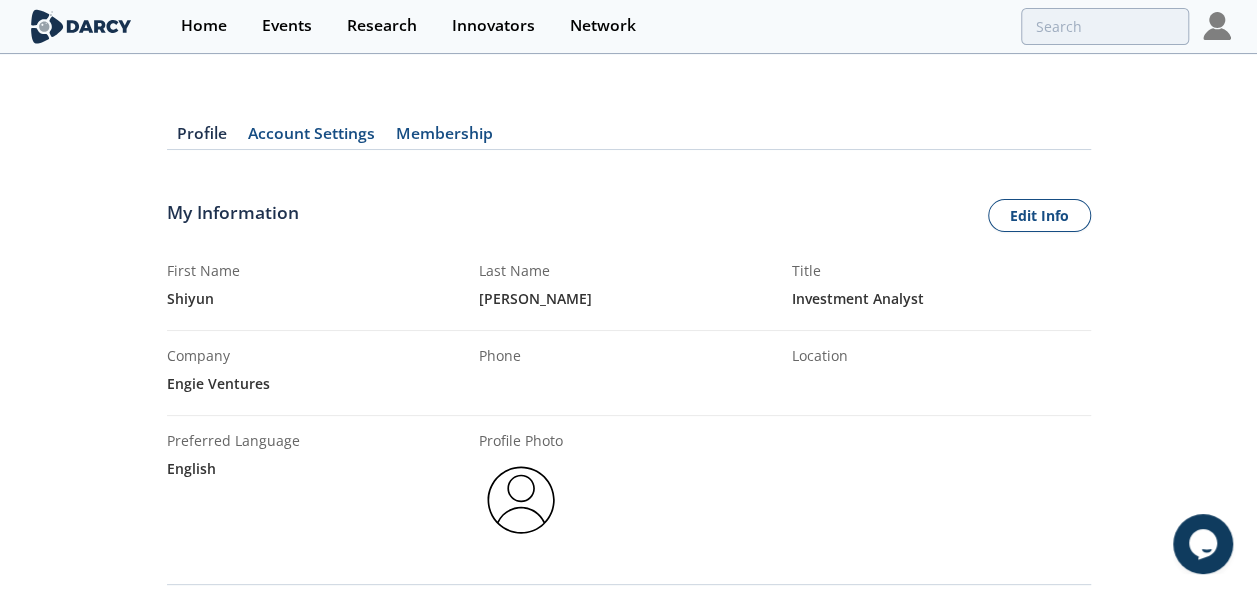 click on "Liu" at bounding box center [628, 298] 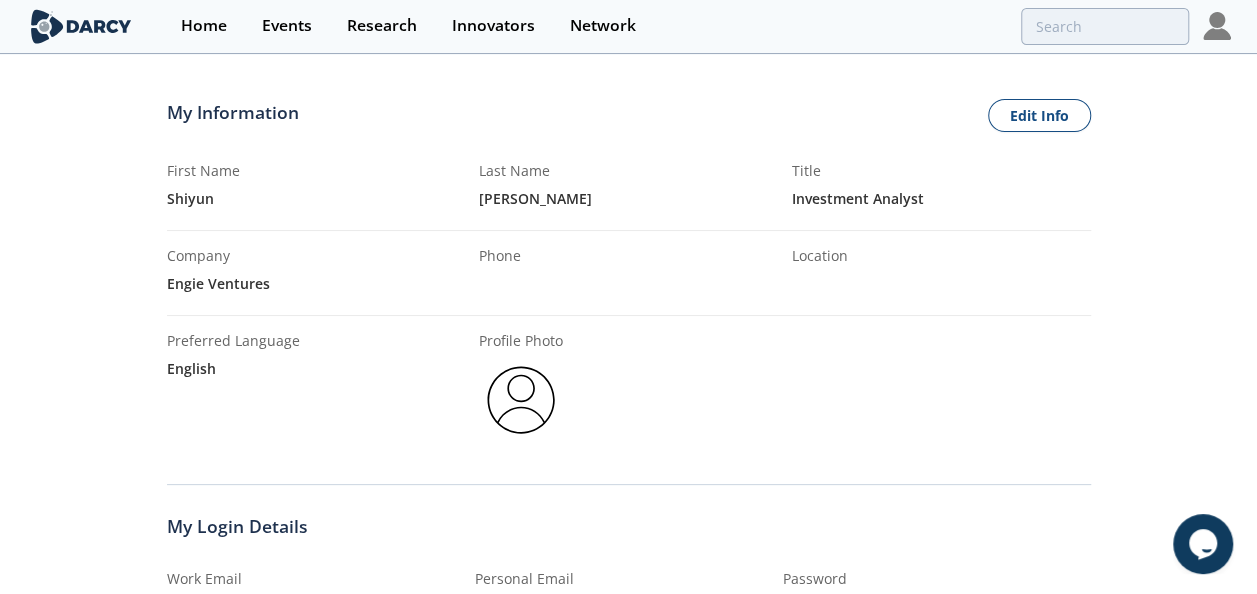 scroll, scrollTop: 500, scrollLeft: 0, axis: vertical 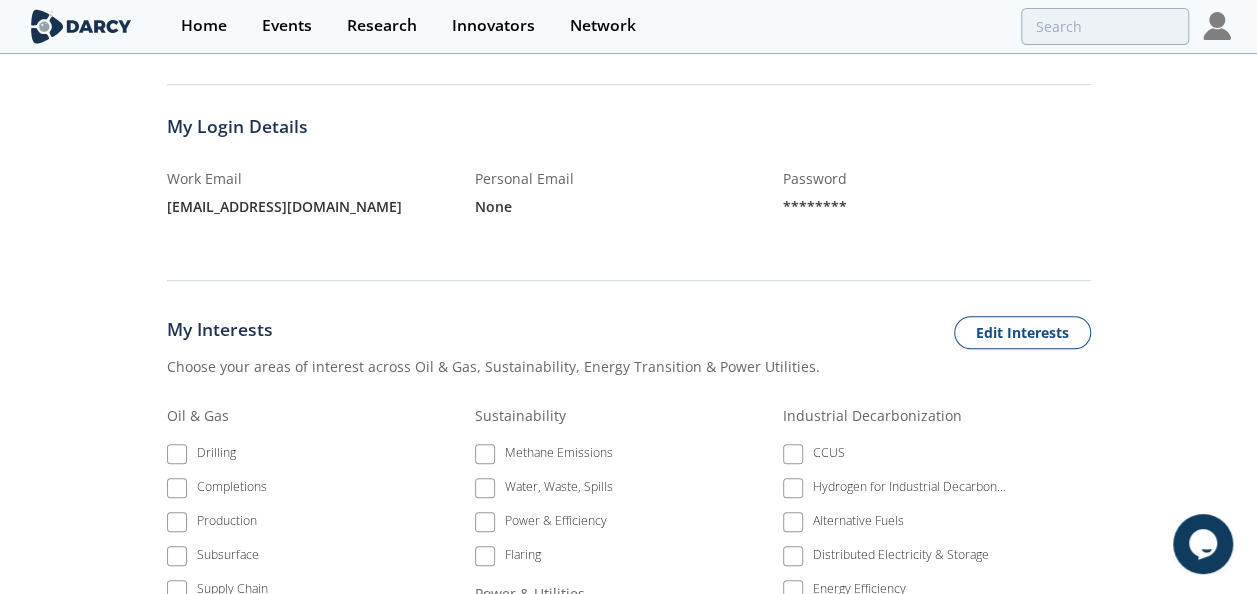 click on "********" at bounding box center (937, 206) 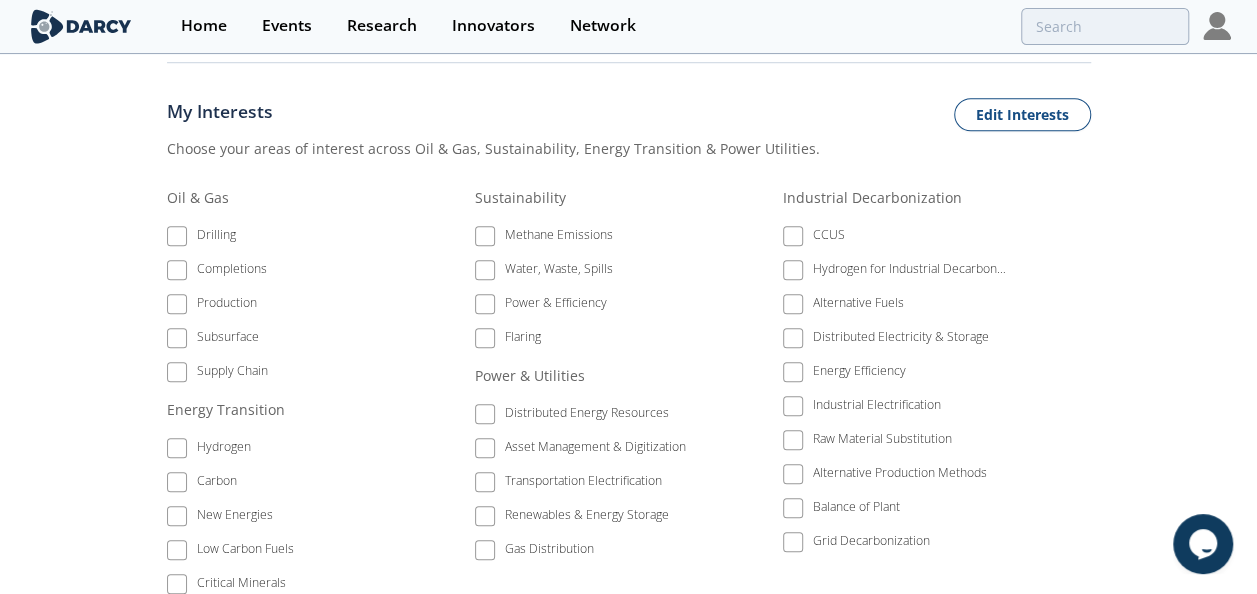 scroll, scrollTop: 932, scrollLeft: 0, axis: vertical 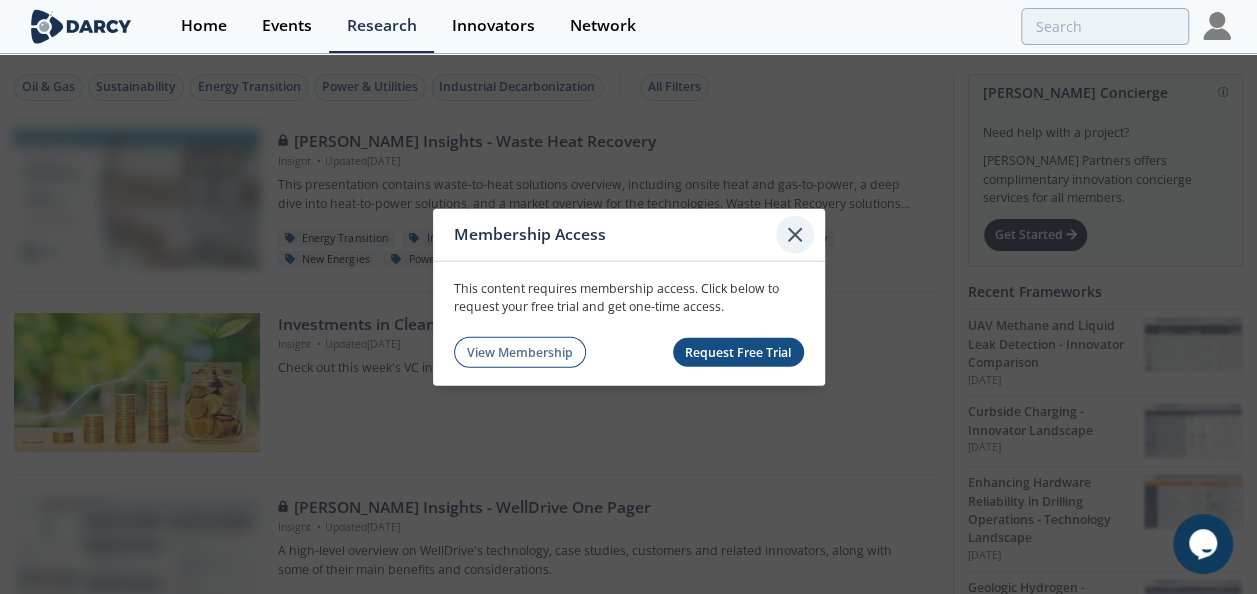 click 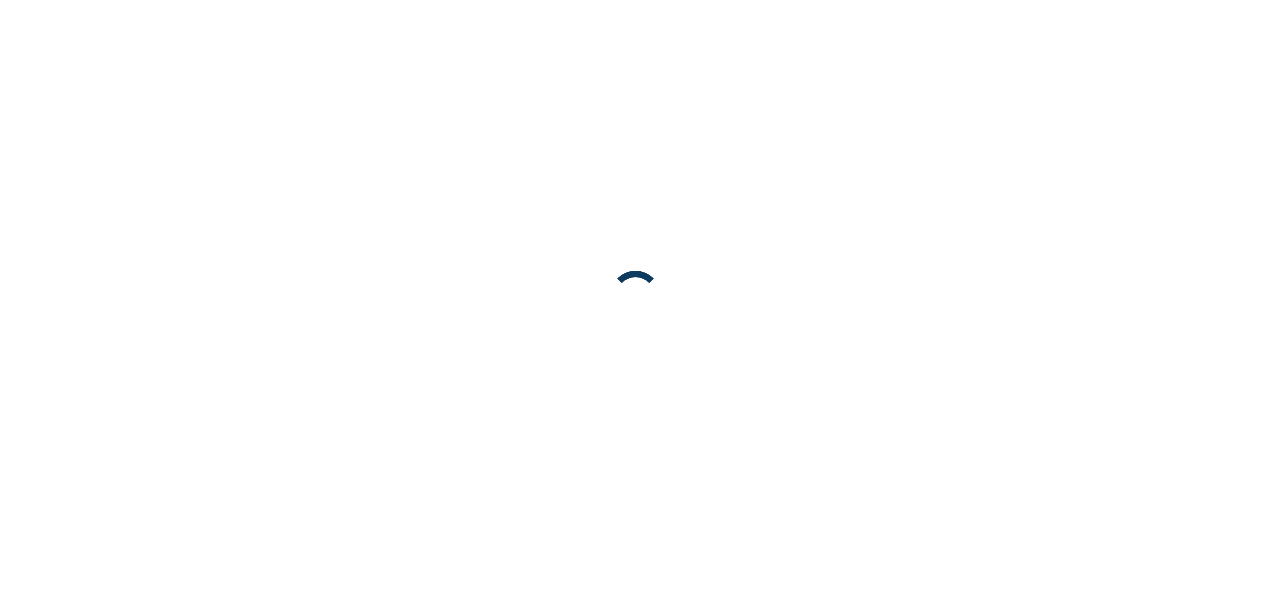 scroll, scrollTop: 0, scrollLeft: 0, axis: both 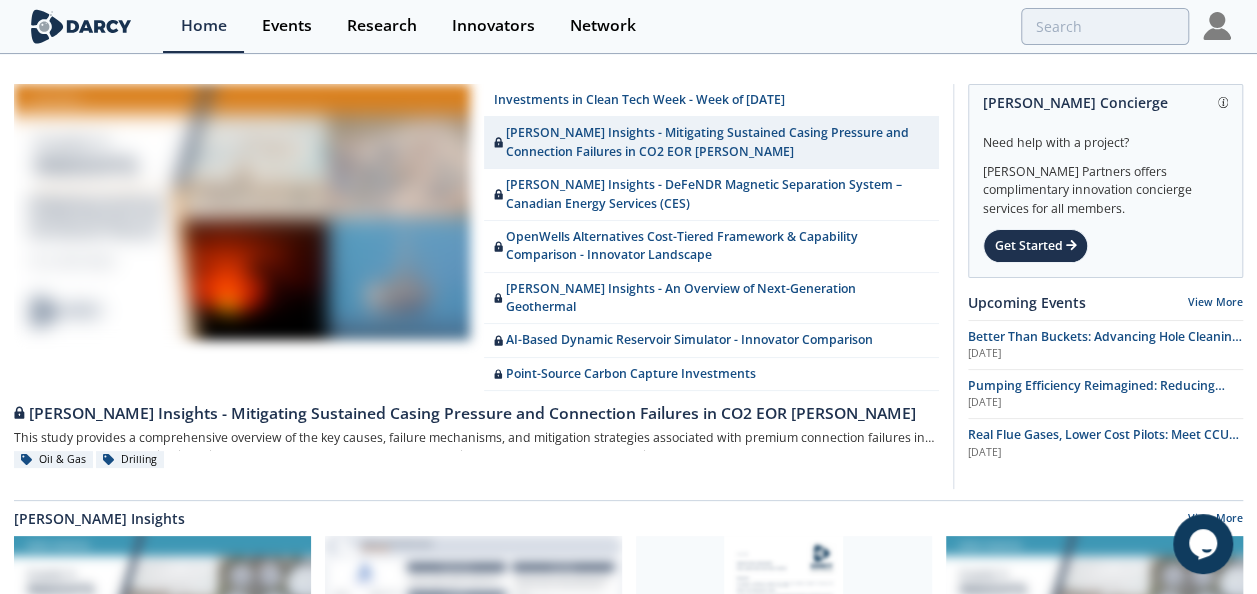 click at bounding box center (1217, 26) 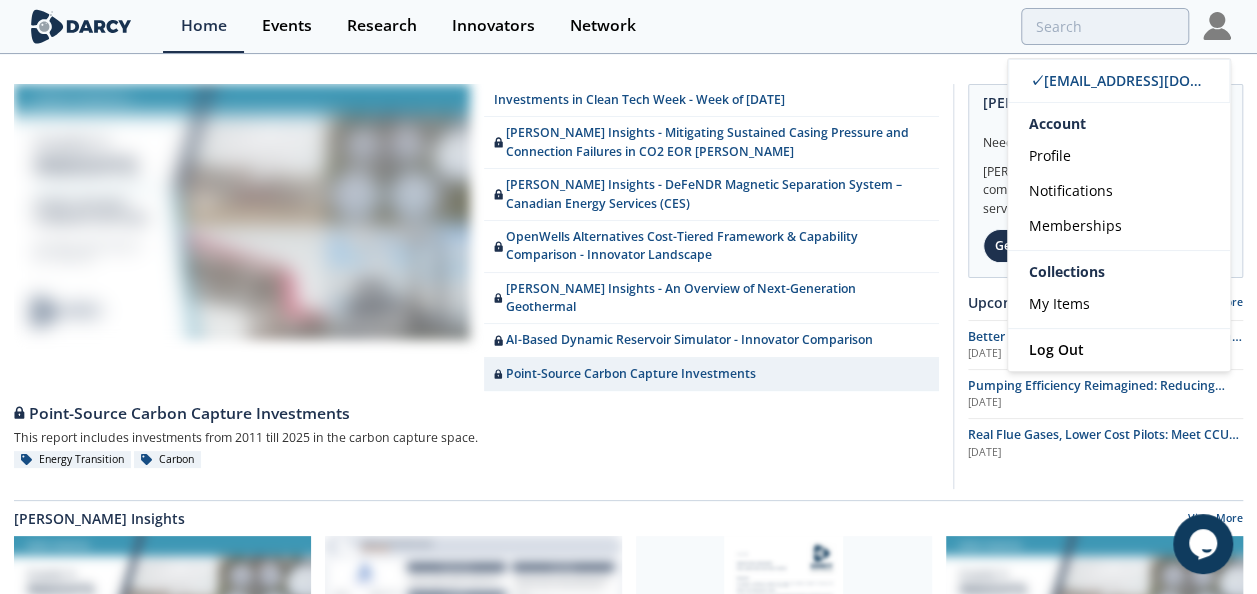 click on "This report includes investments from 2011 till 2025 in the carbon capture space." at bounding box center [476, 437] 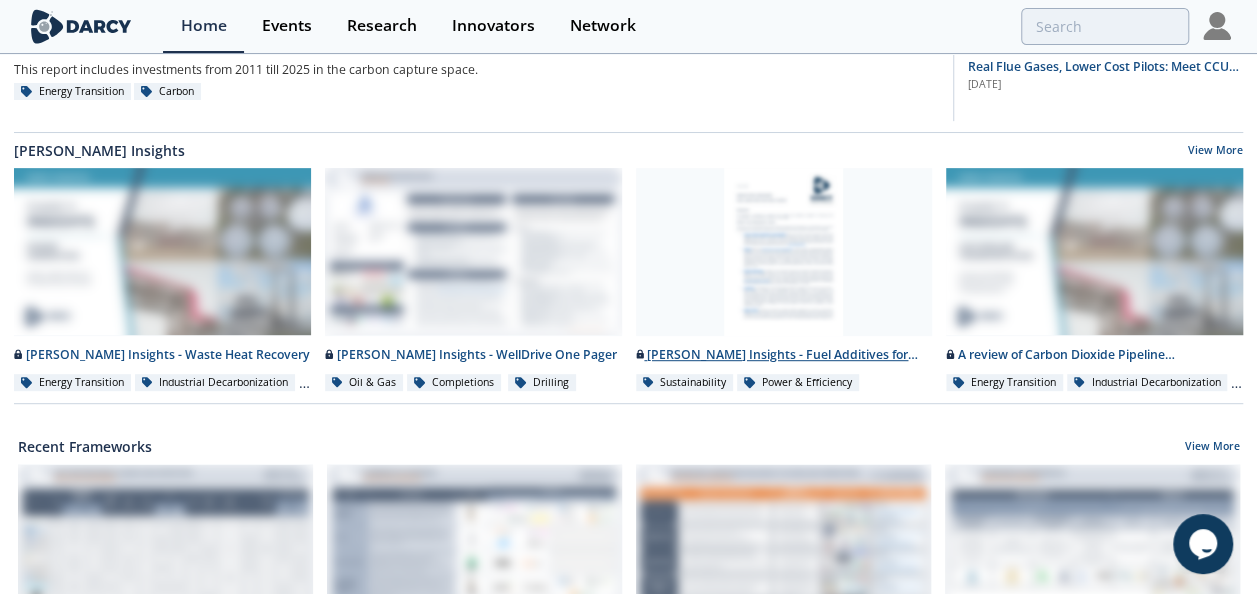 scroll, scrollTop: 400, scrollLeft: 0, axis: vertical 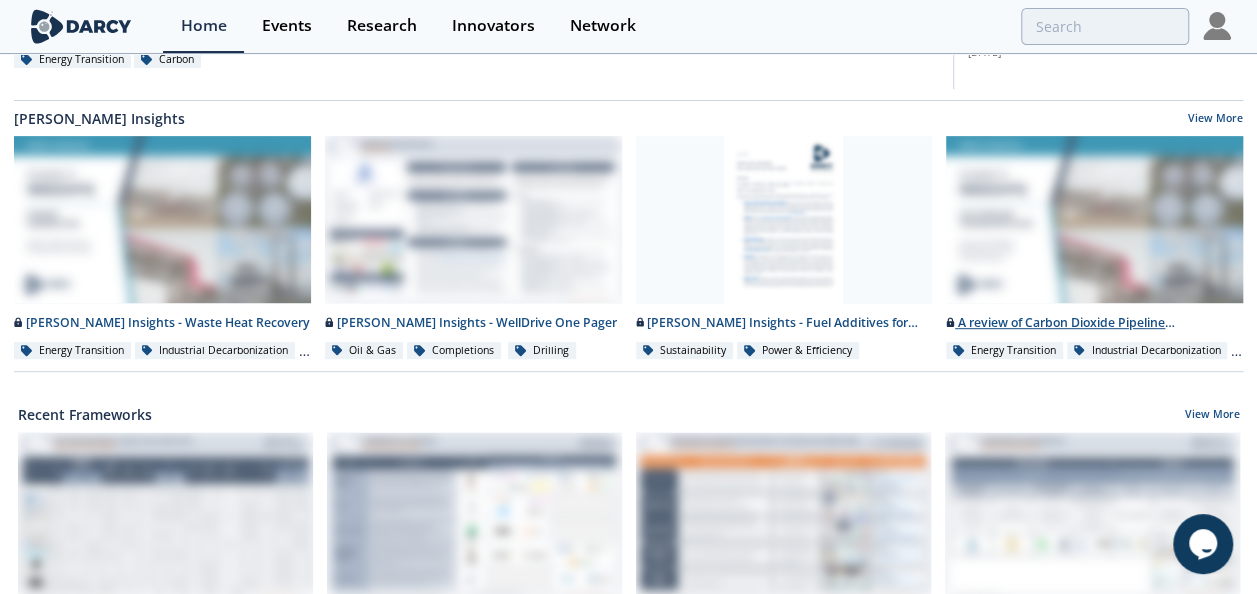 click at bounding box center (1094, 220) 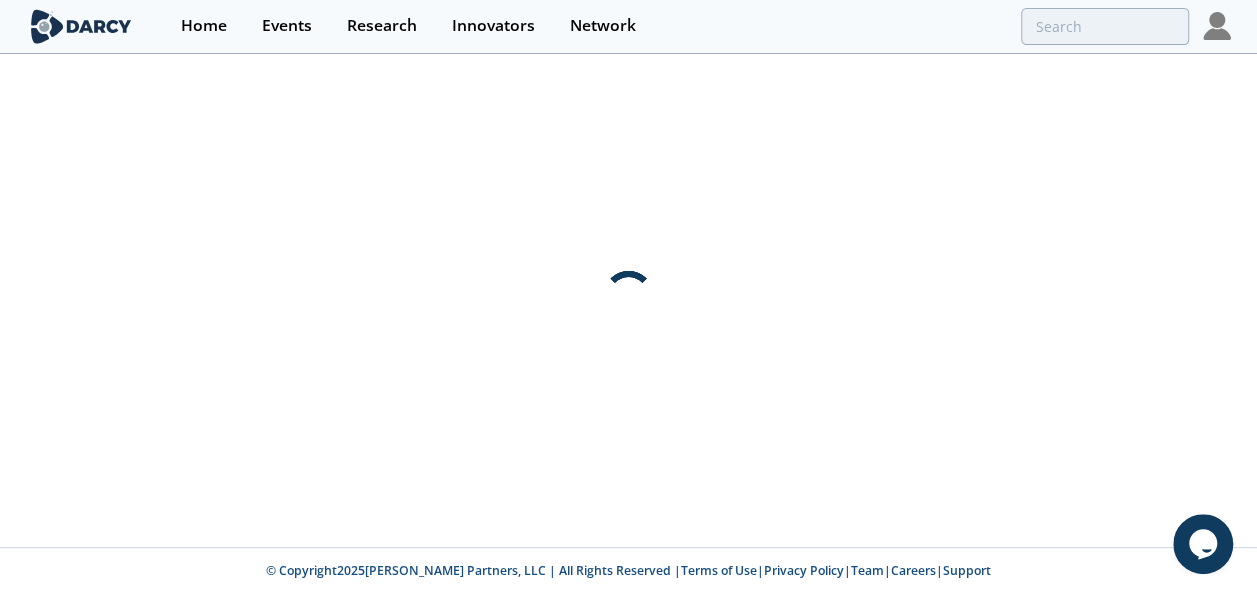 scroll, scrollTop: 0, scrollLeft: 0, axis: both 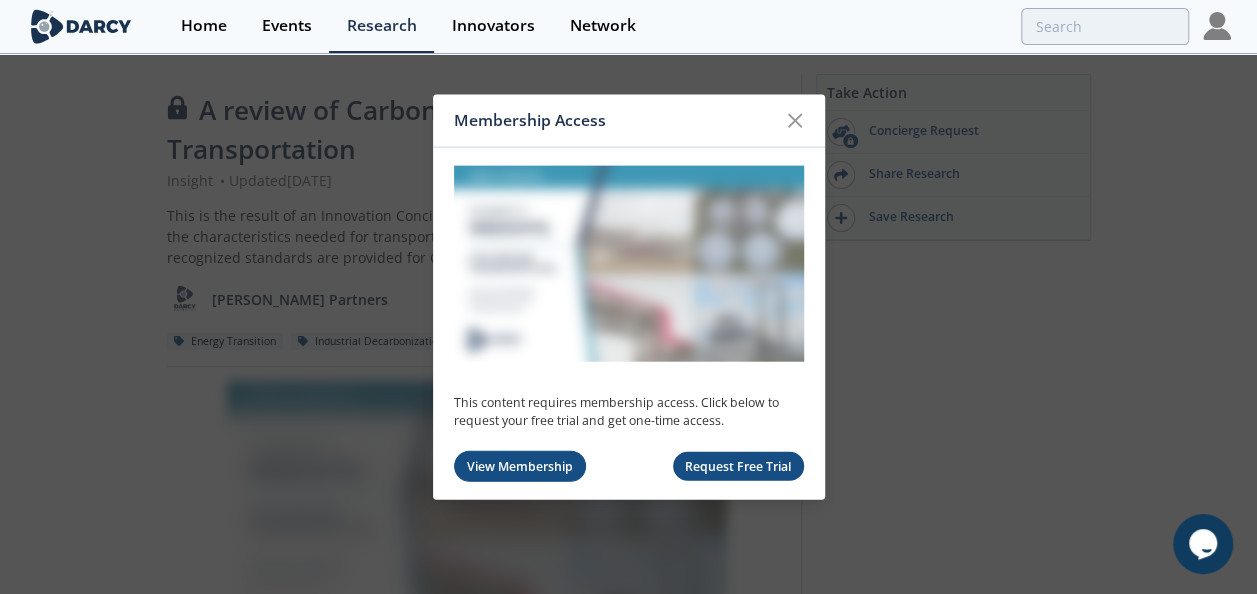 click on "View Membership" at bounding box center [520, 466] 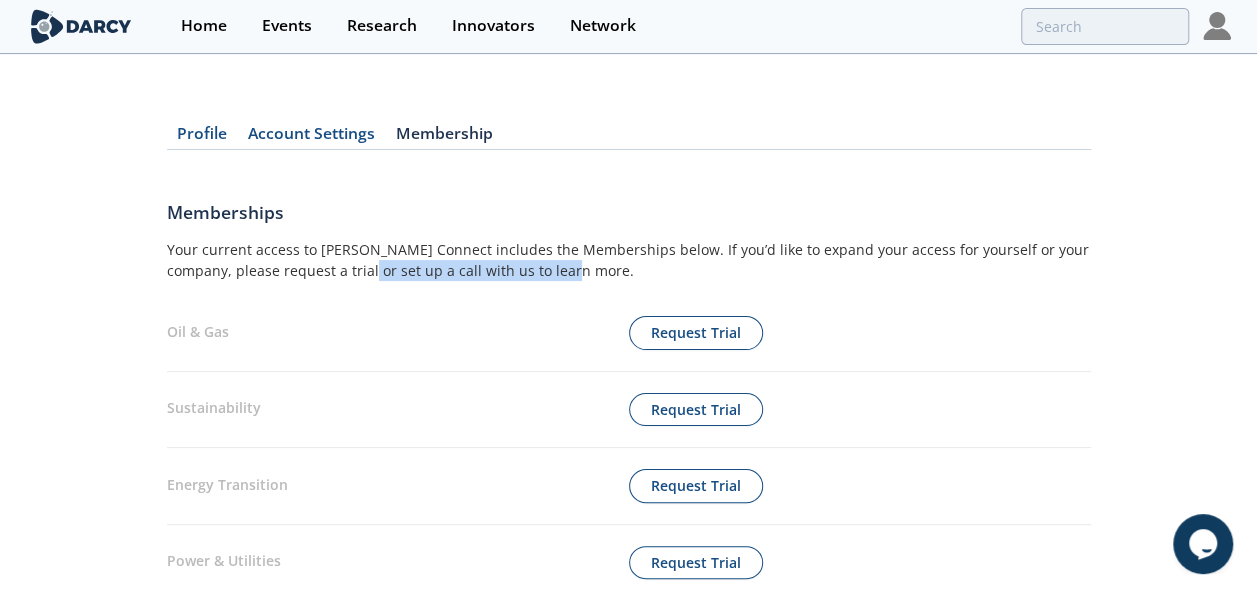 drag, startPoint x: 314, startPoint y: 264, endPoint x: 508, endPoint y: 259, distance: 194.06442 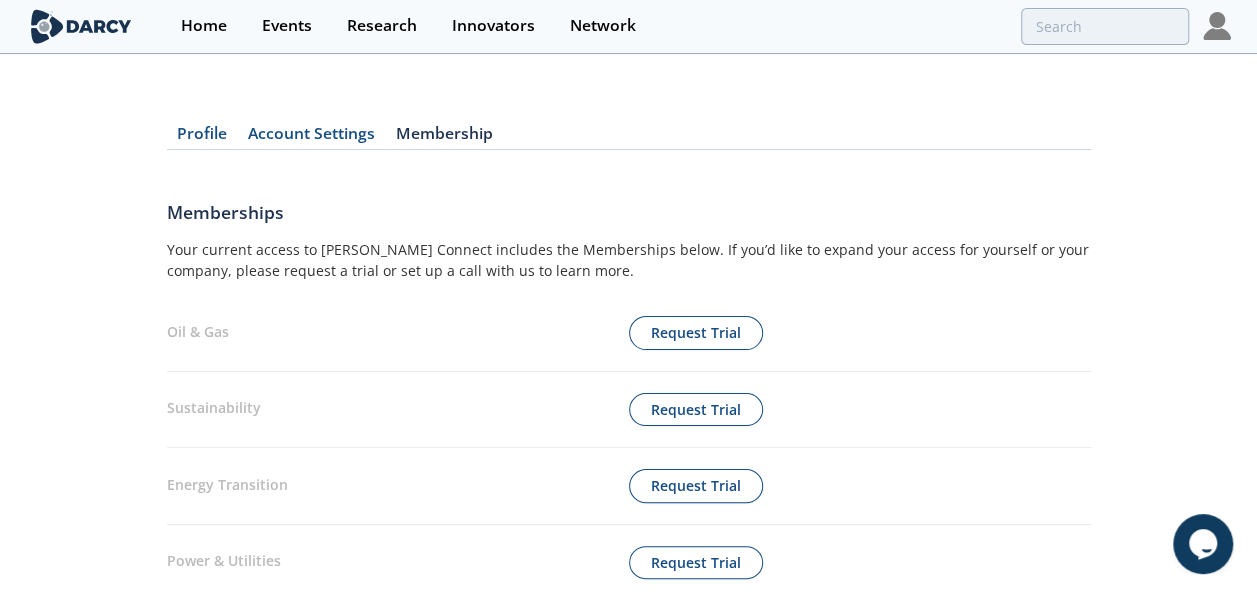 drag, startPoint x: 508, startPoint y: 259, endPoint x: 592, endPoint y: 274, distance: 85.32877 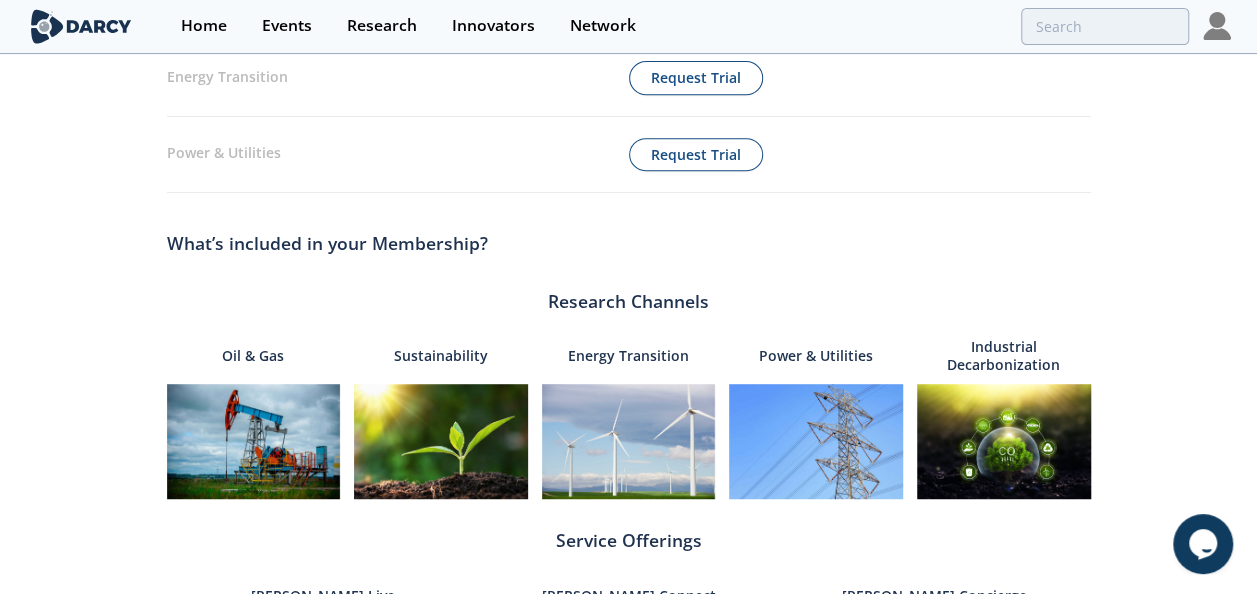 scroll, scrollTop: 400, scrollLeft: 0, axis: vertical 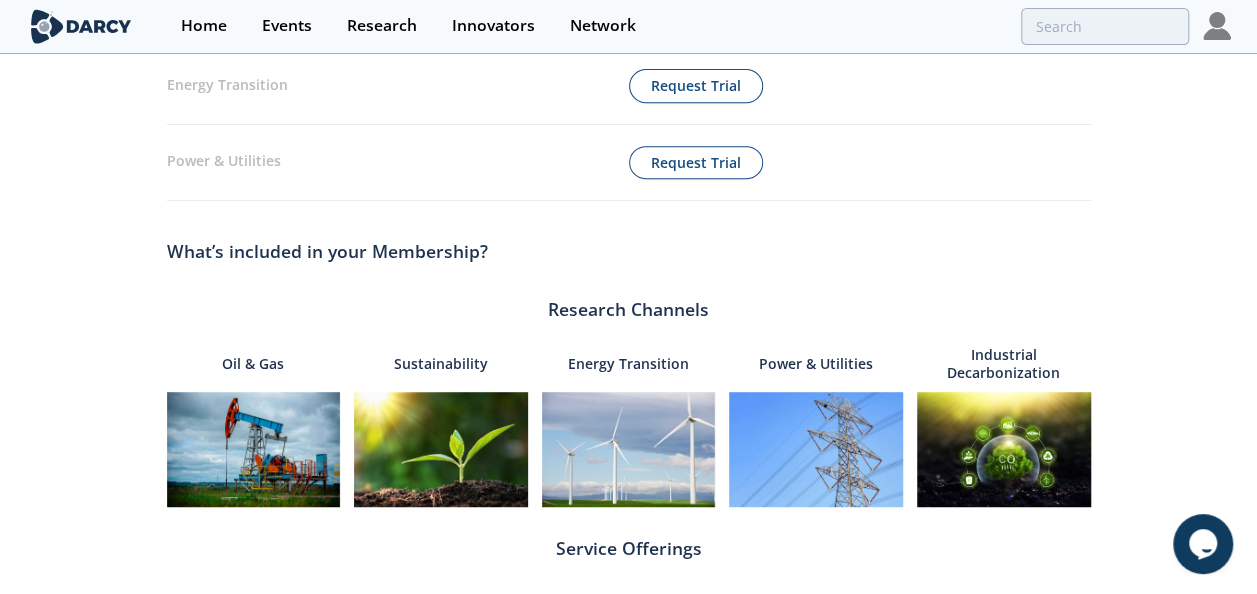 drag, startPoint x: 352, startPoint y: 247, endPoint x: 446, endPoint y: 247, distance: 94 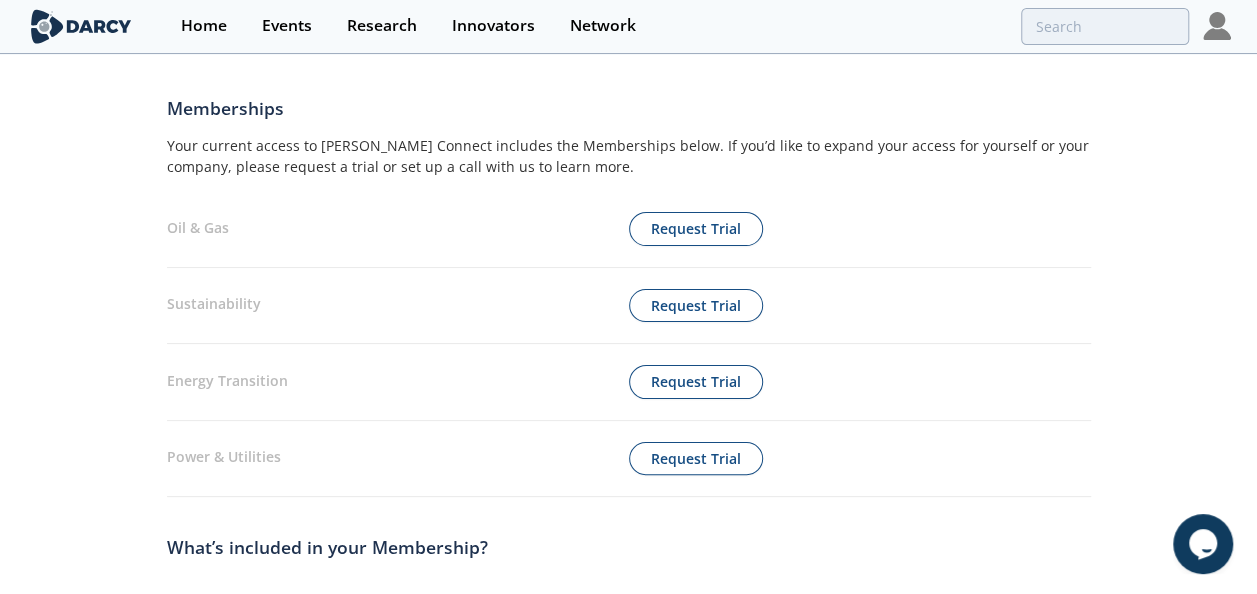 scroll, scrollTop: 0, scrollLeft: 0, axis: both 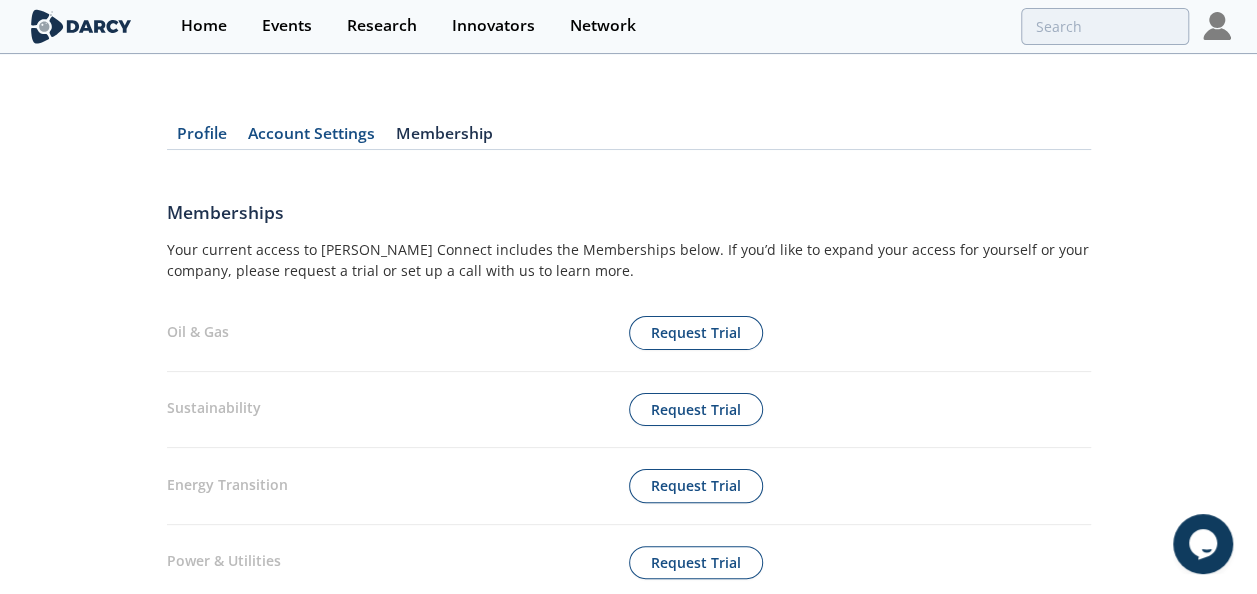 click at bounding box center (81, 26) 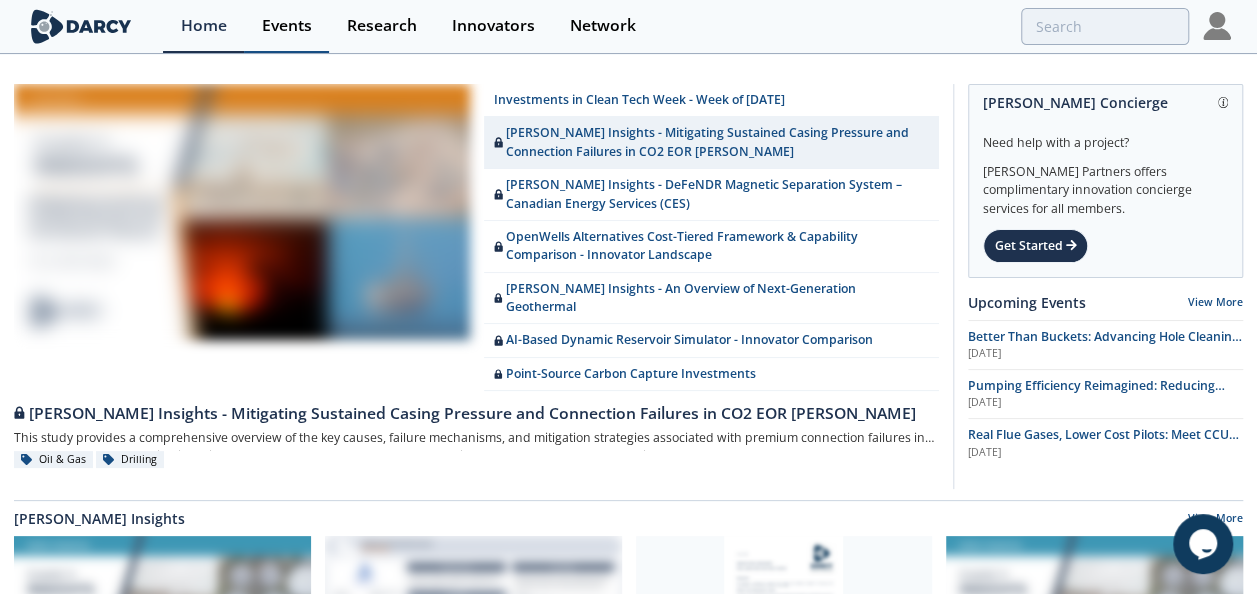 click on "Events" at bounding box center (287, 26) 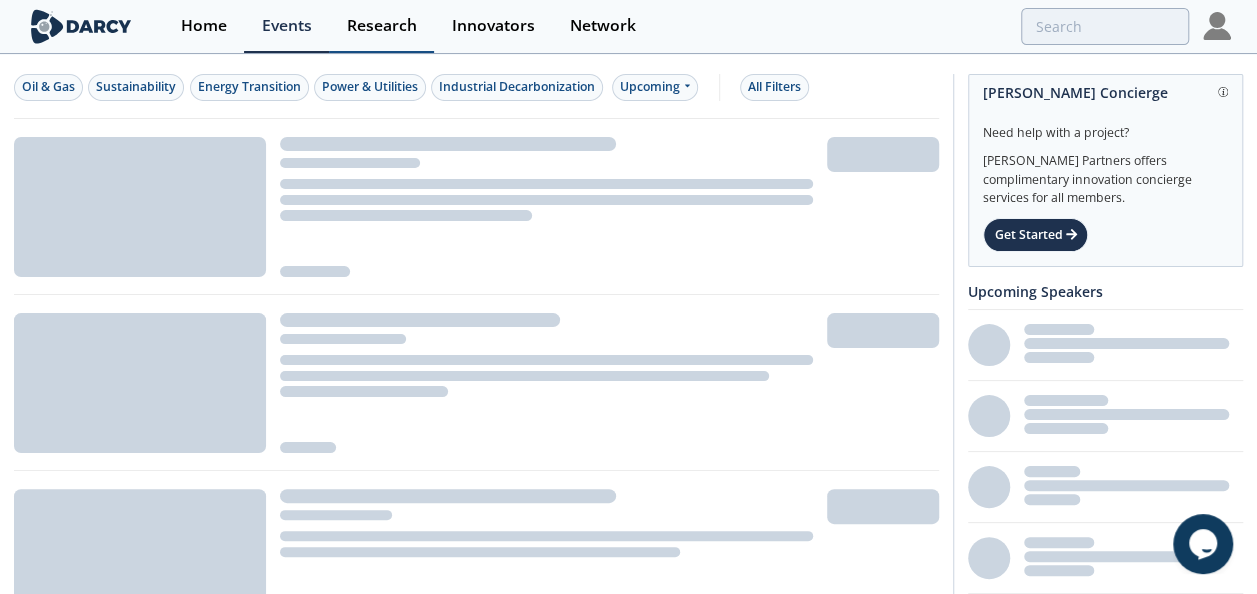 click on "Research" at bounding box center (381, 26) 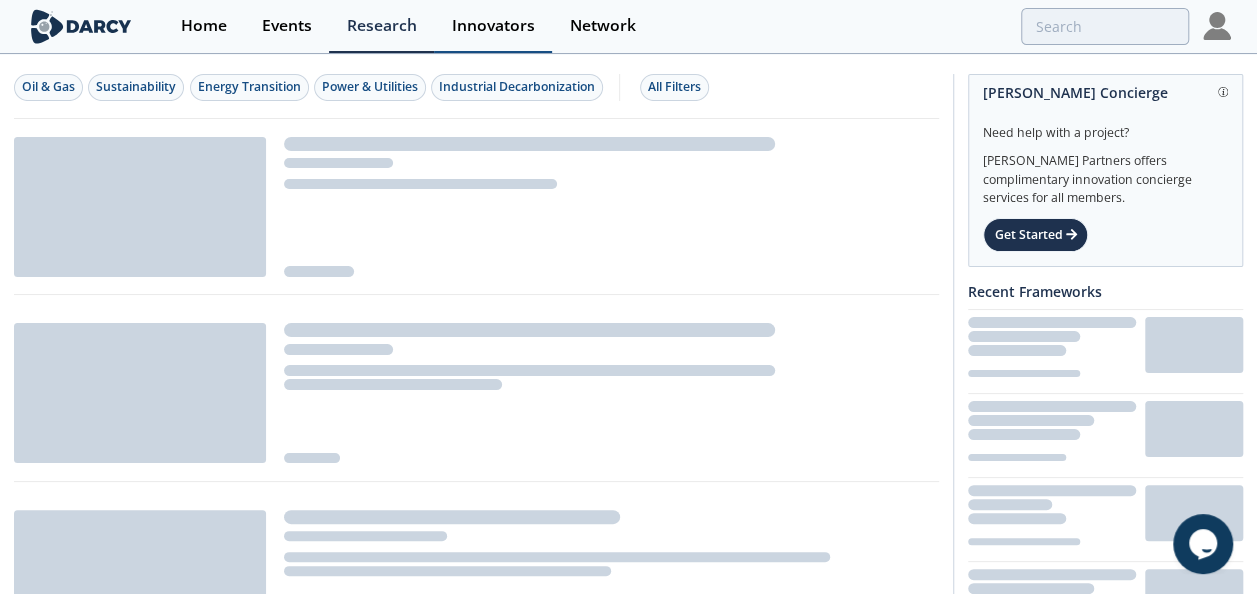 click on "Innovators" at bounding box center (493, 26) 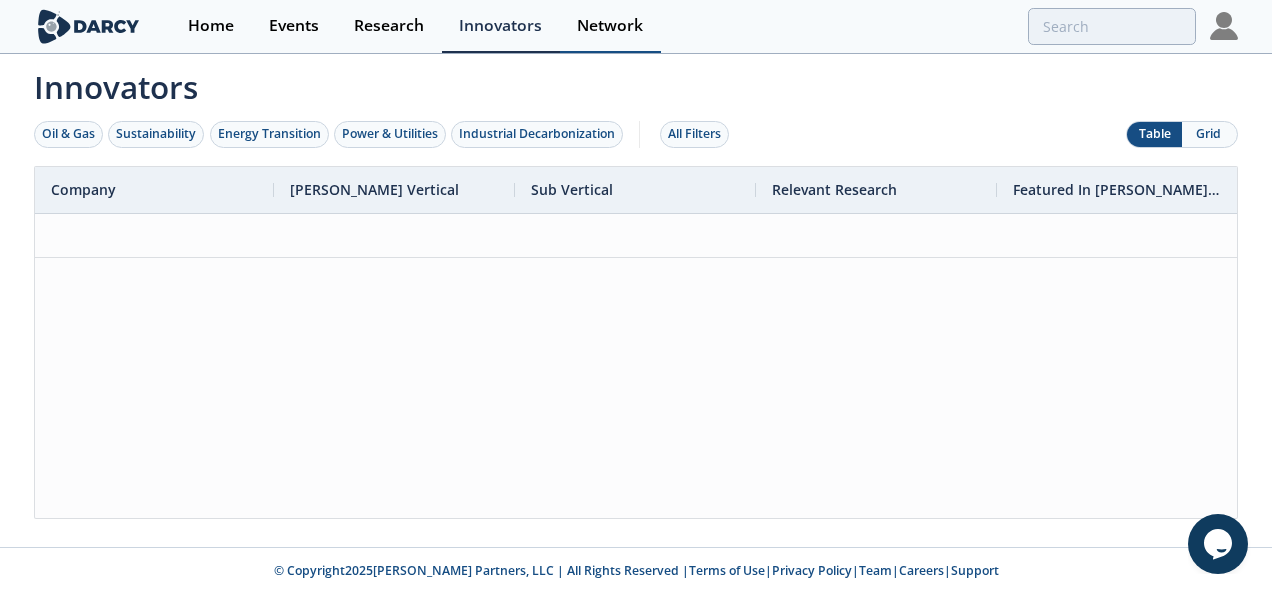 click on "Network" at bounding box center (610, 26) 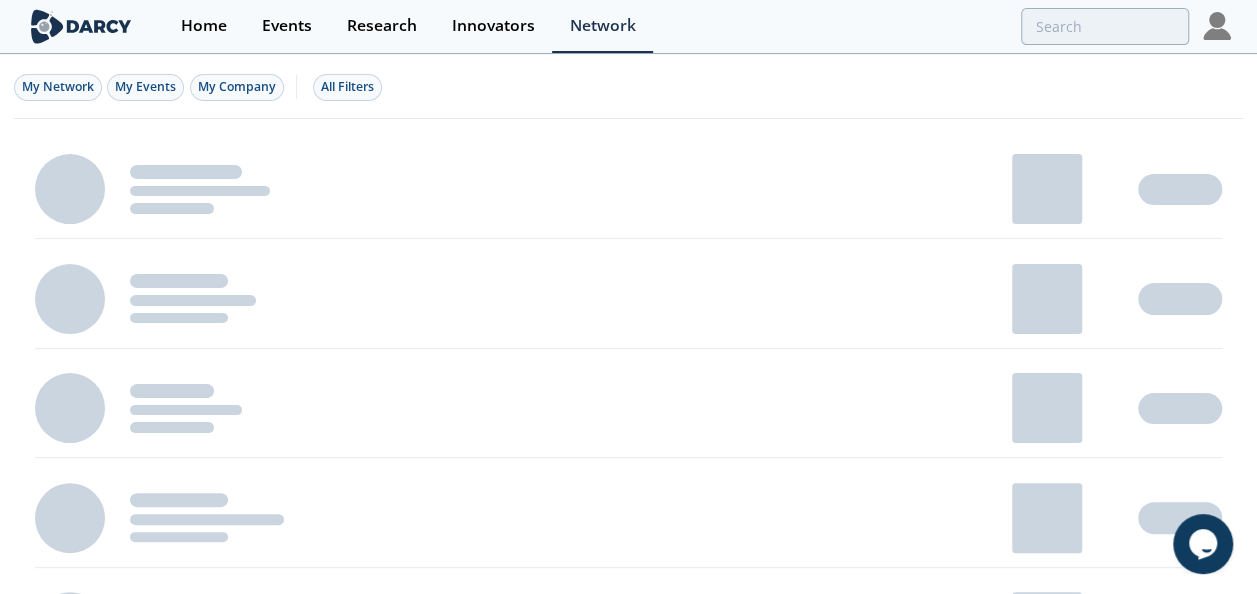 click at bounding box center (1217, 26) 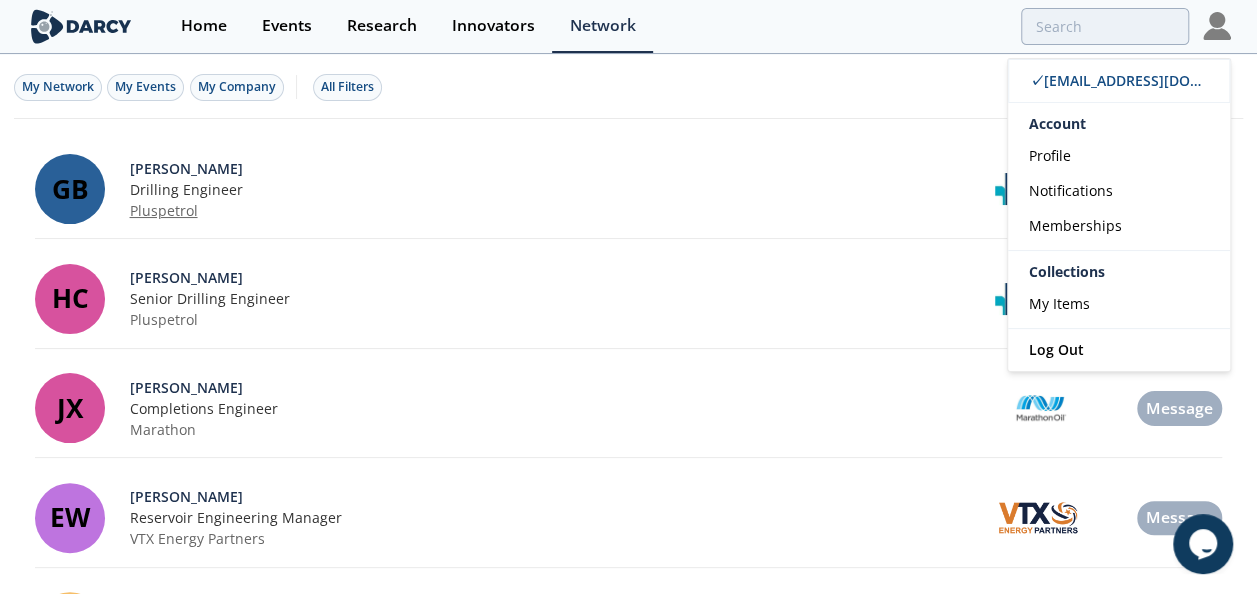 click on "Pluspetrol" at bounding box center (550, 210) 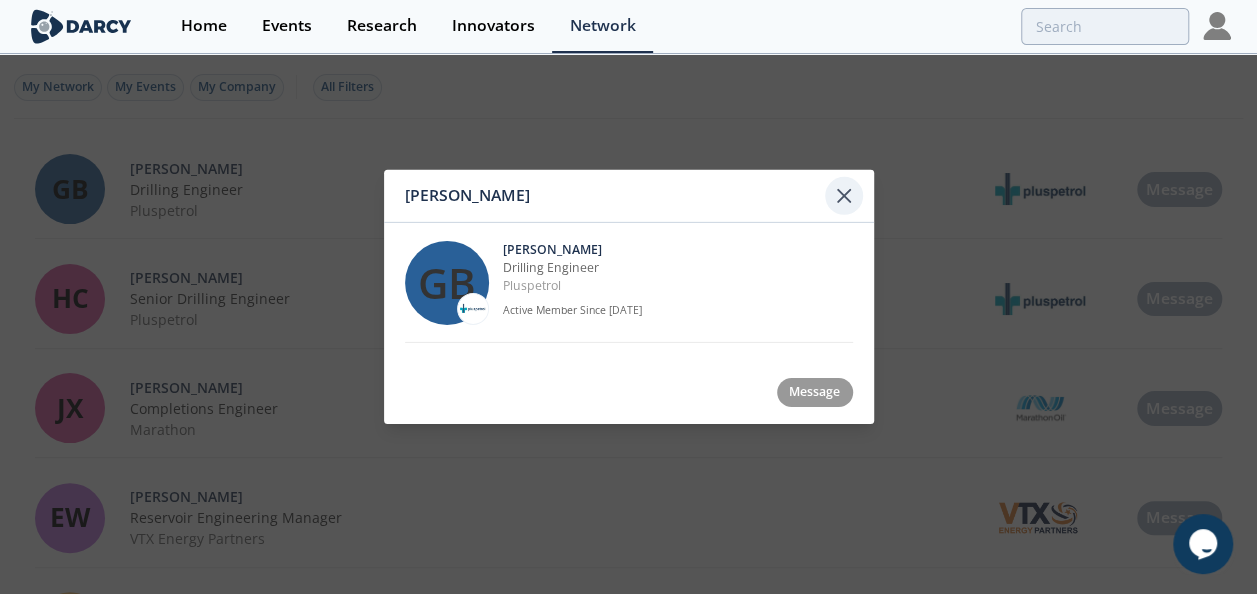 click 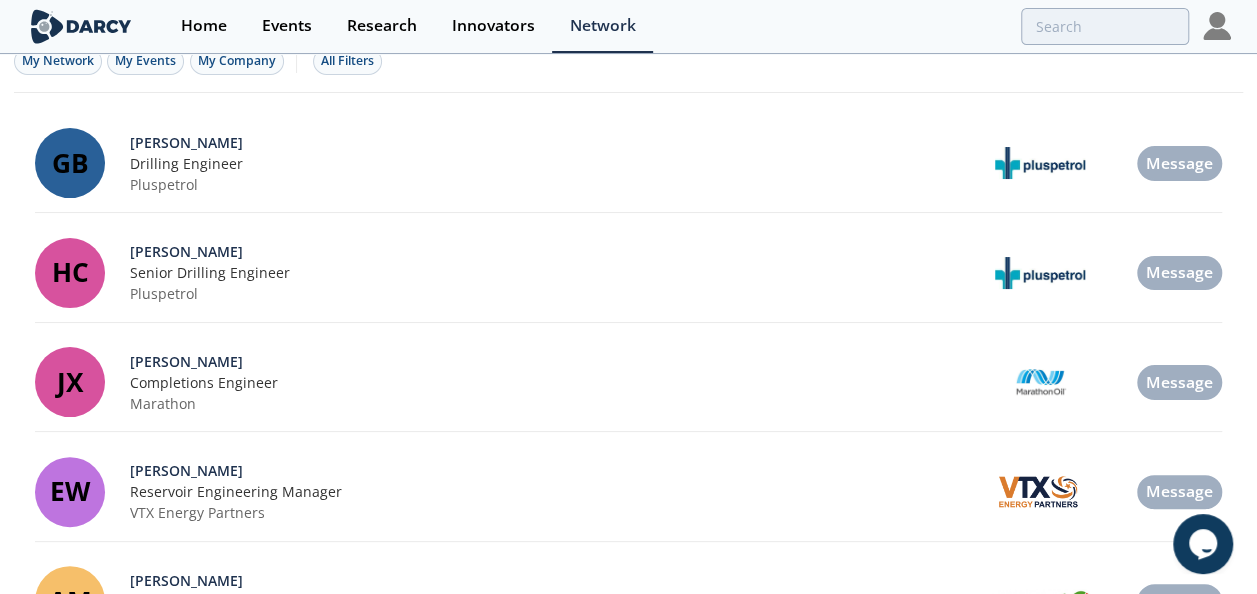 scroll, scrollTop: 0, scrollLeft: 0, axis: both 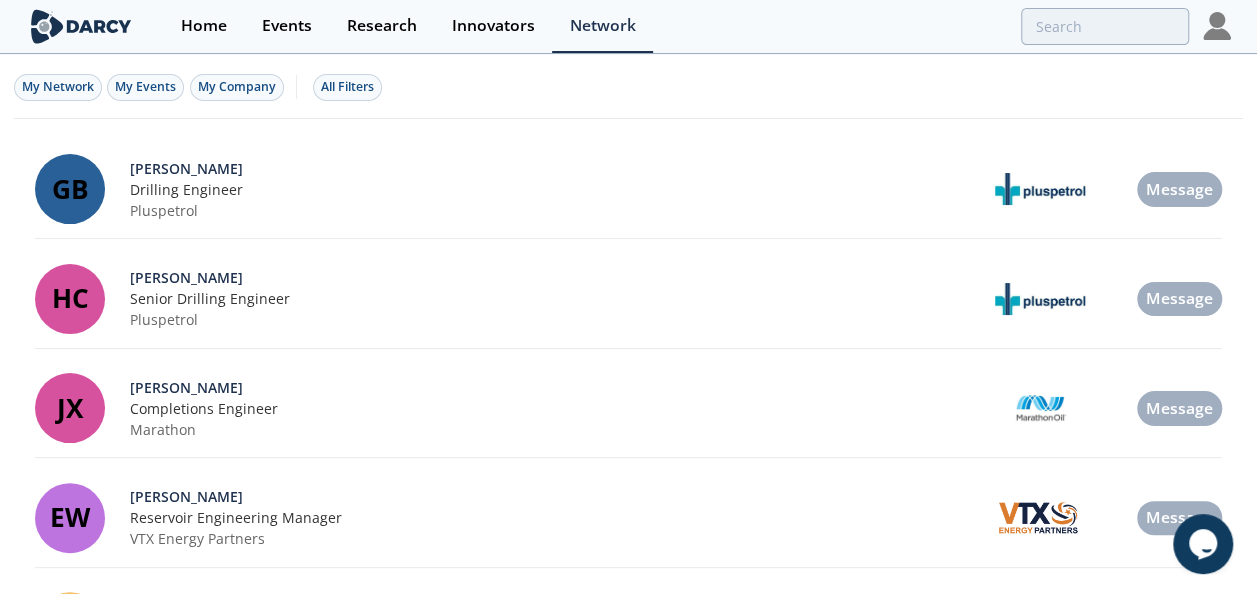 click at bounding box center (1217, 26) 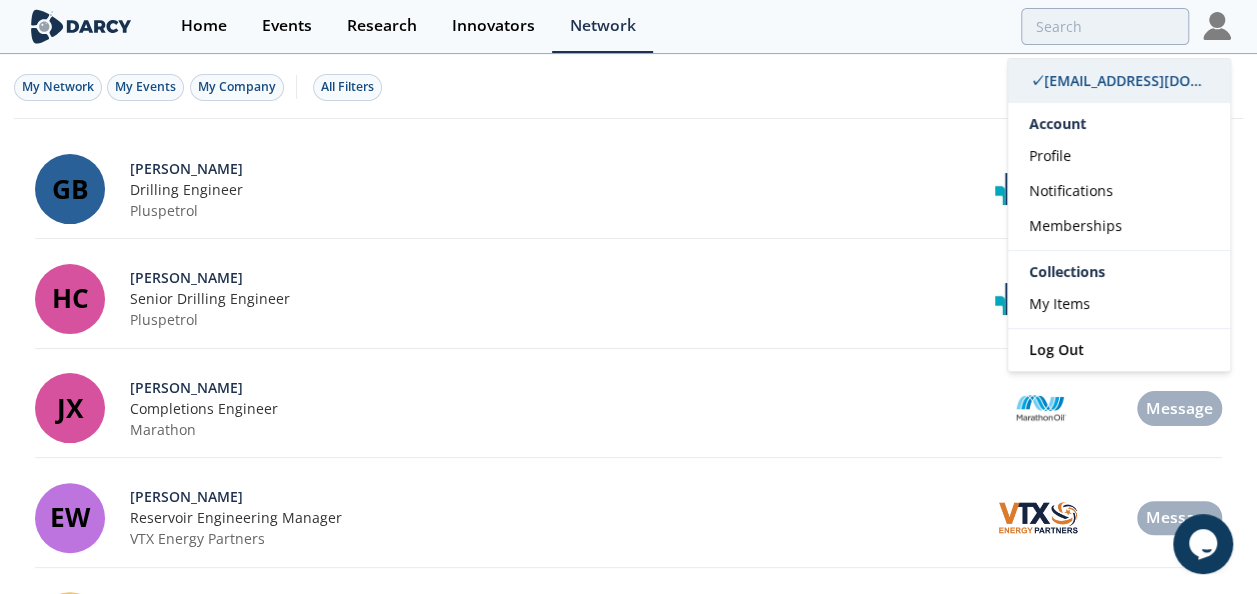 click on "✓  [EMAIL_ADDRESS][DOMAIN_NAME]" at bounding box center (1154, 80) 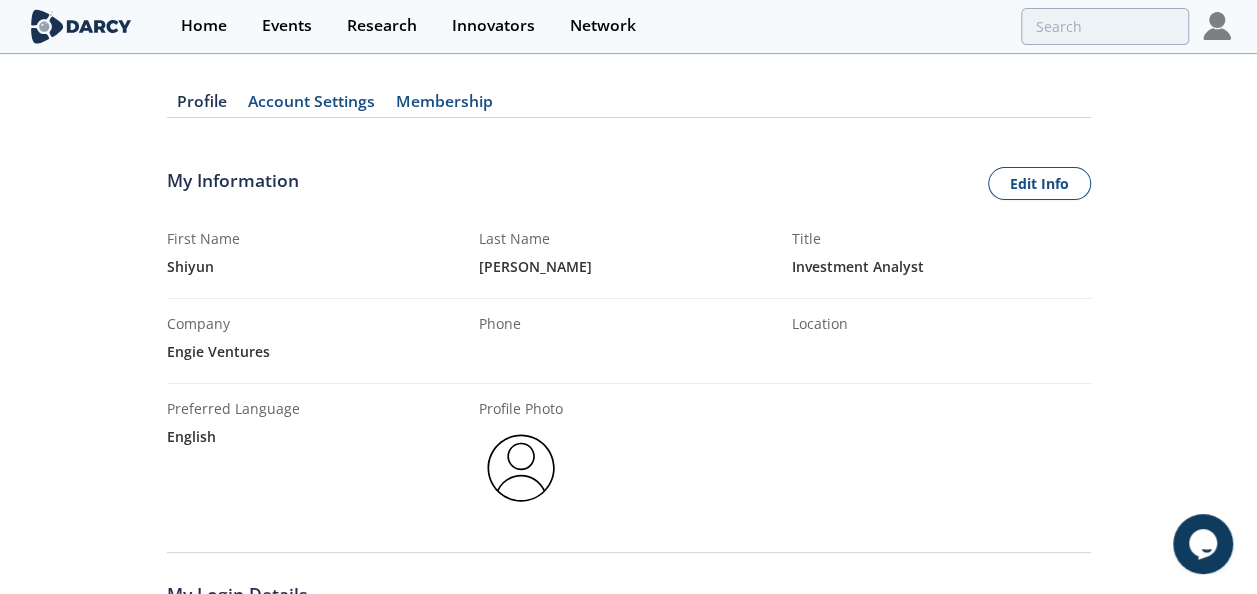 scroll, scrollTop: 0, scrollLeft: 0, axis: both 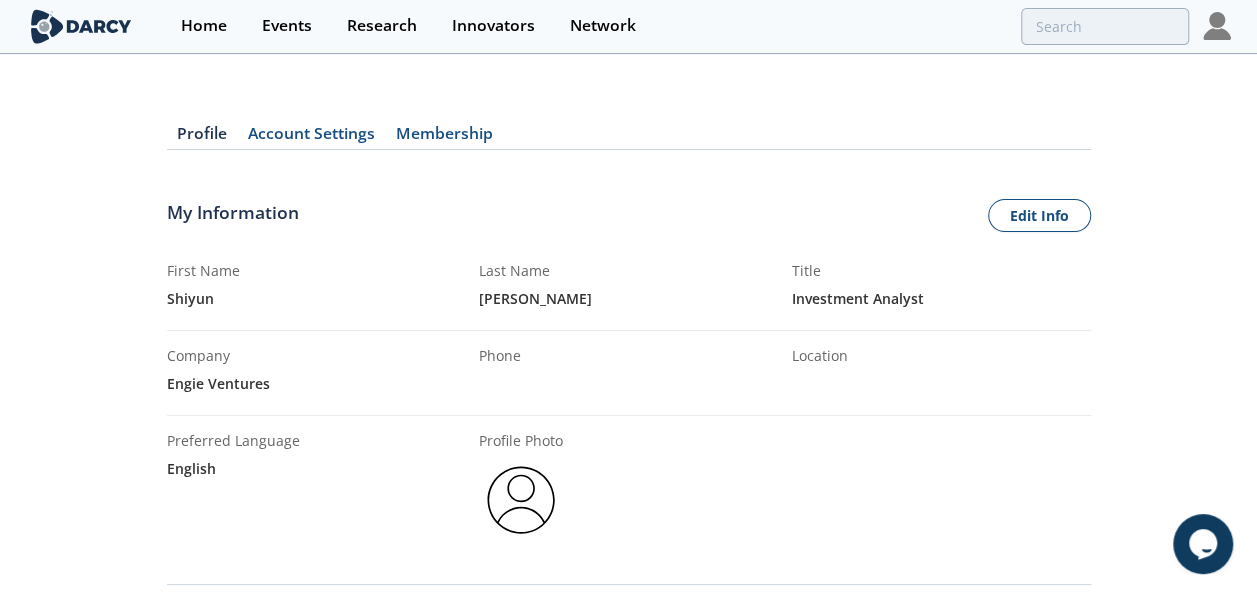 click at bounding box center [81, 26] 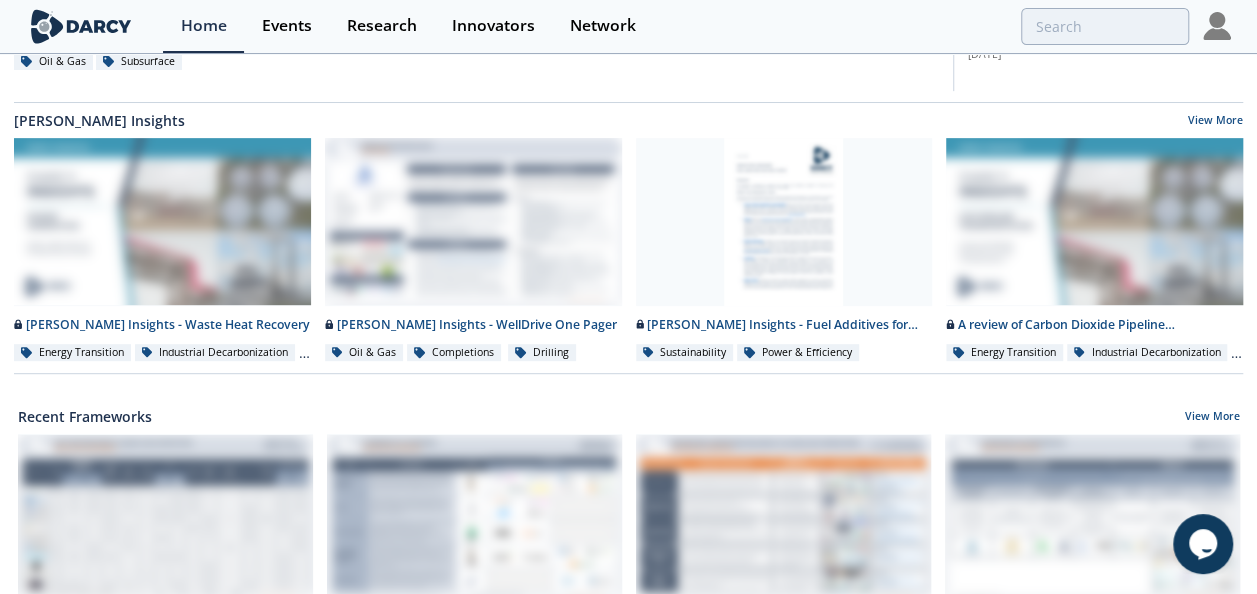 scroll, scrollTop: 400, scrollLeft: 0, axis: vertical 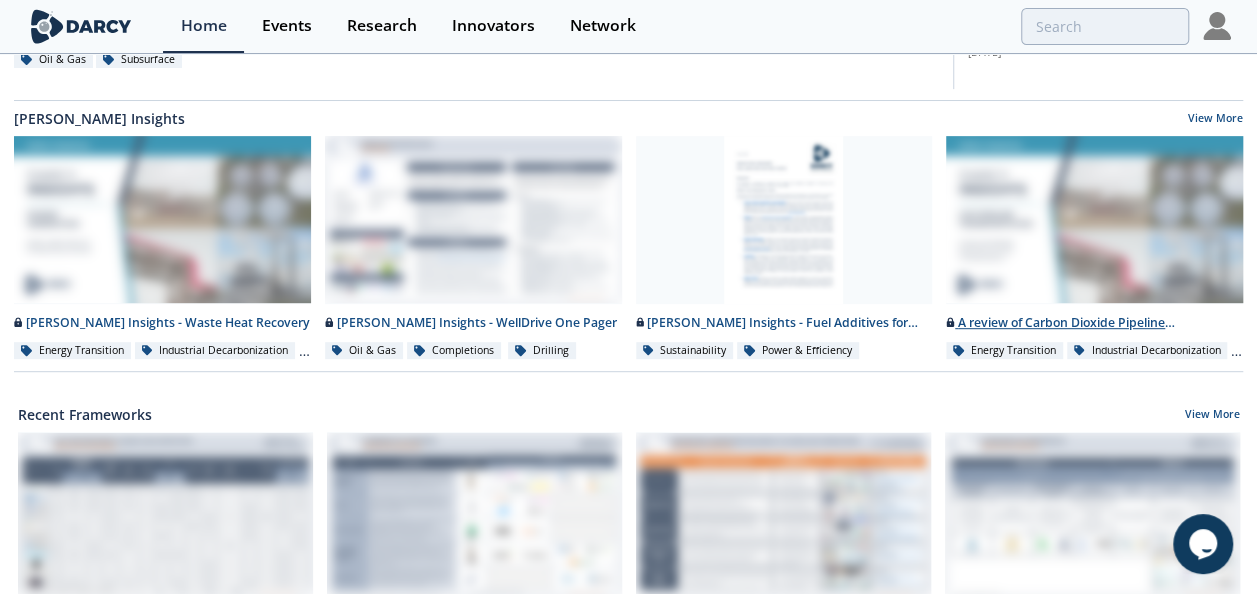 click on "A review of Carbon Dioxide Pipeline Transportation" at bounding box center (1094, 323) 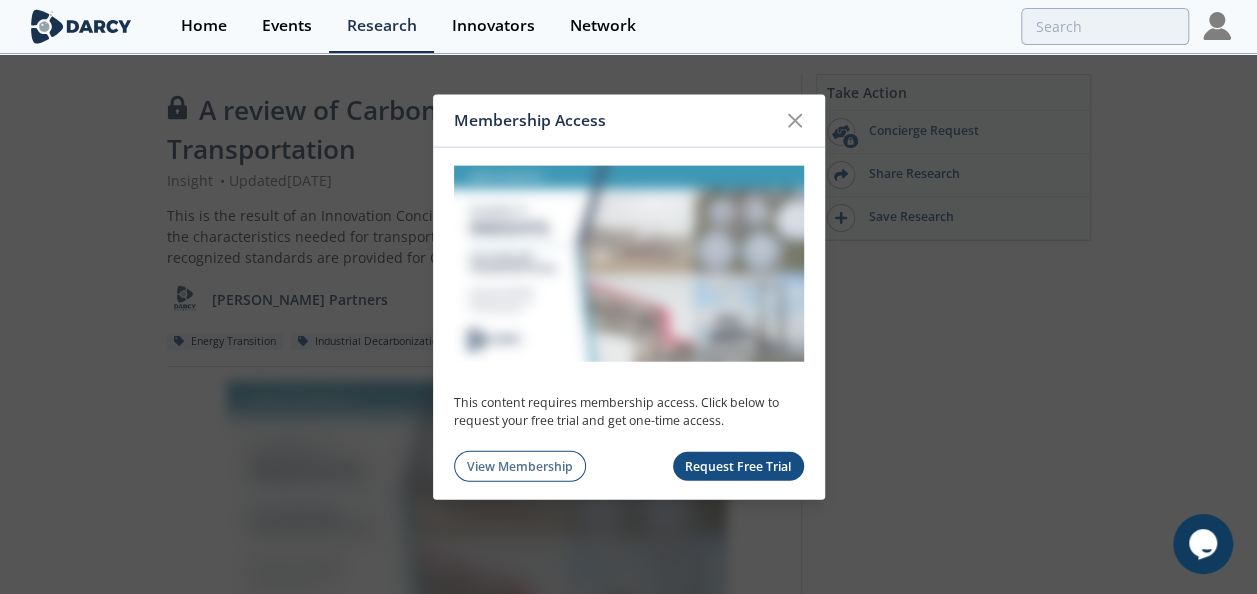 click on "Request Free Trial" at bounding box center [738, 466] 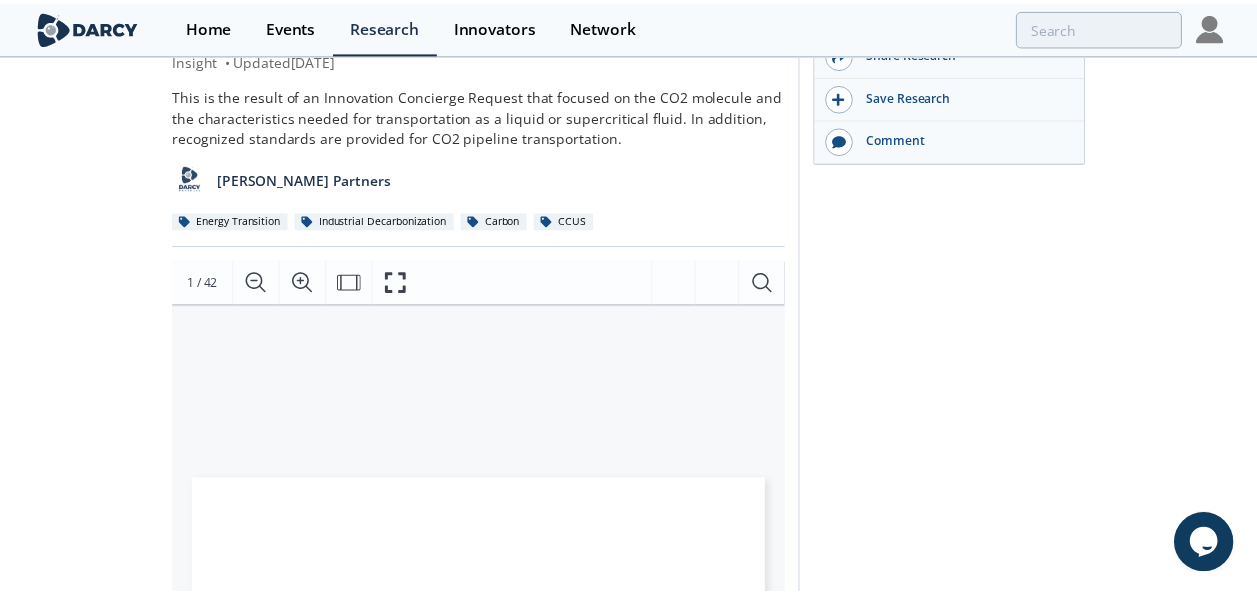 scroll, scrollTop: 300, scrollLeft: 0, axis: vertical 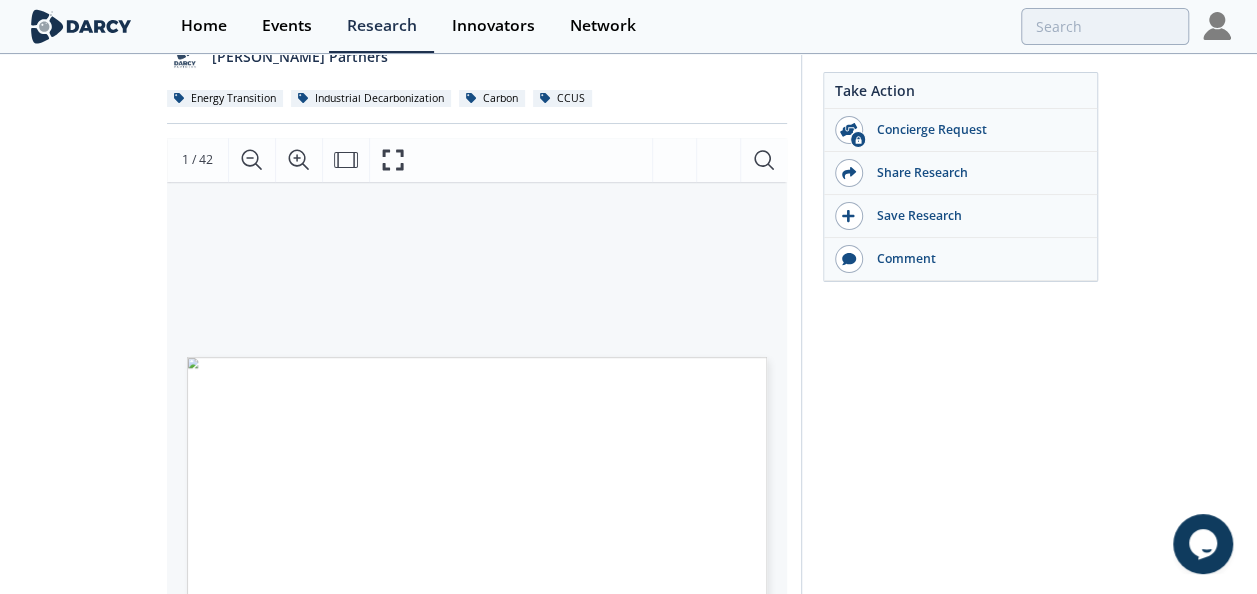 click on "Take Action
Concierge Request
Share Research
Save Research
Comment" at bounding box center (946, 552) 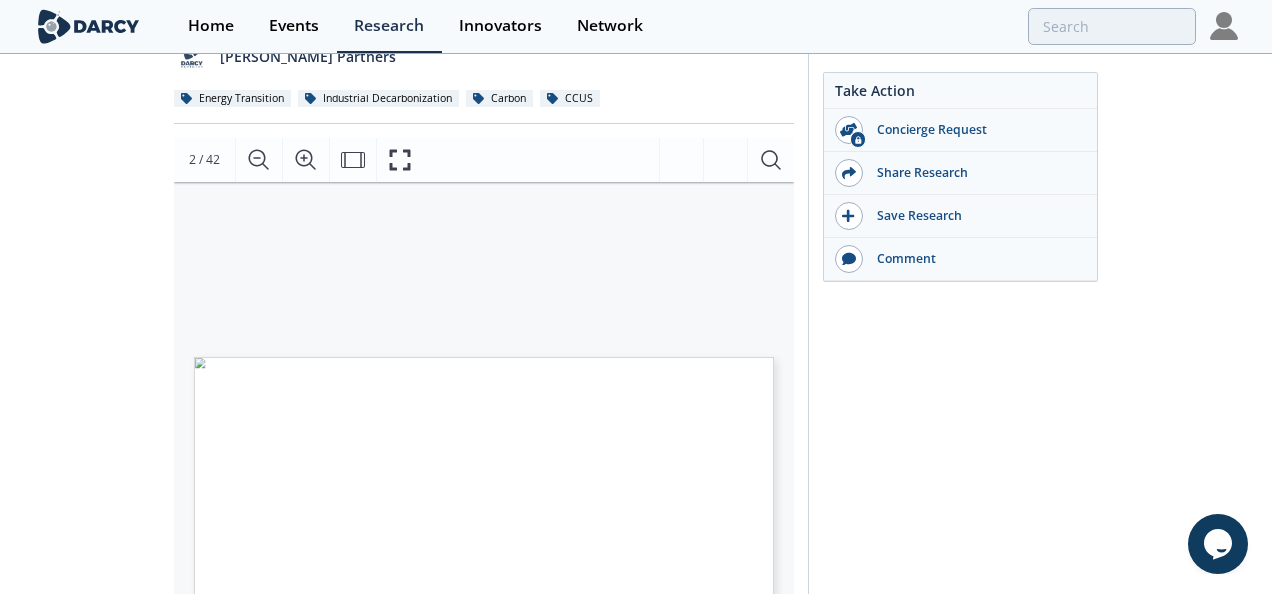drag, startPoint x: 604, startPoint y: 479, endPoint x: 613, endPoint y: 284, distance: 195.20758 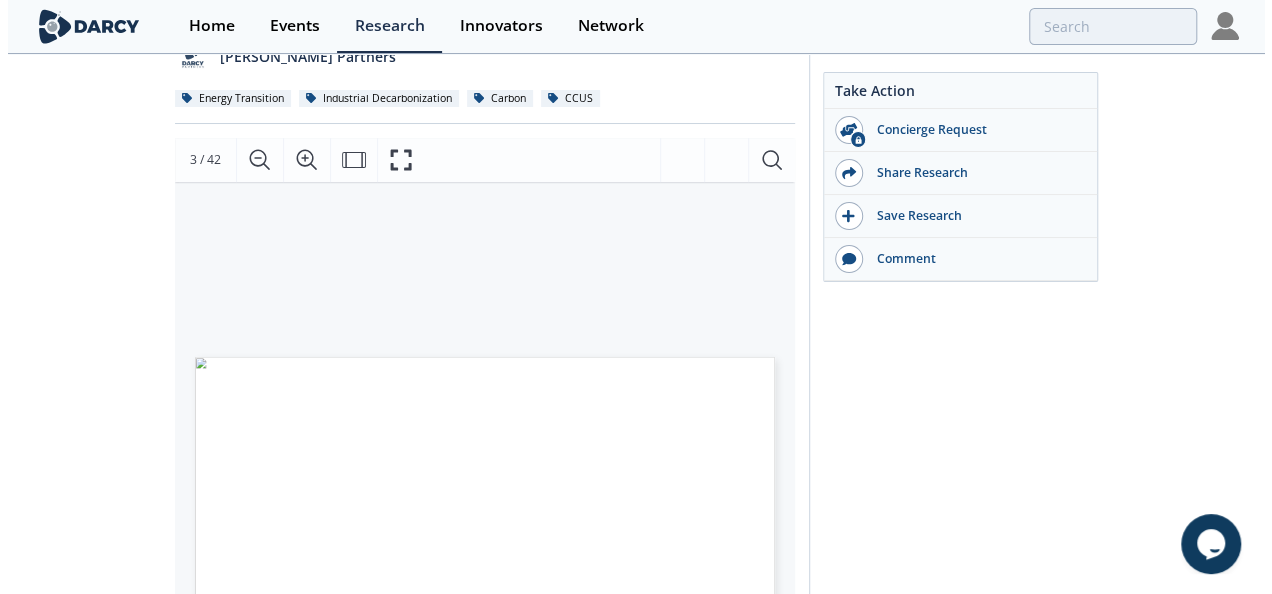 scroll, scrollTop: 500, scrollLeft: 0, axis: vertical 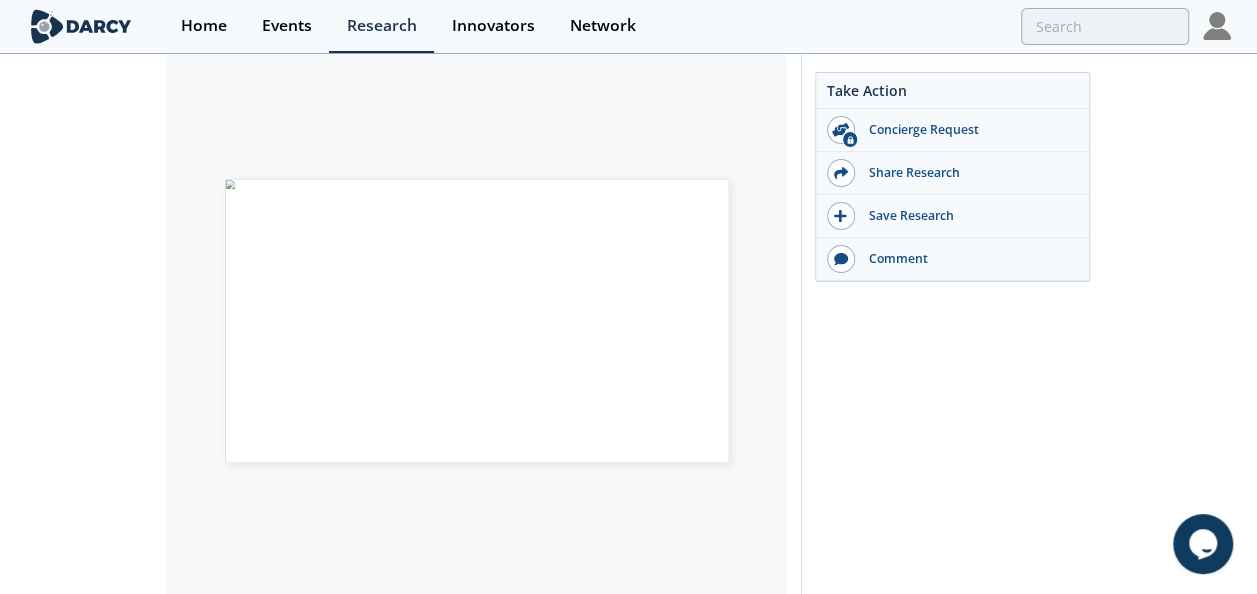 drag, startPoint x: 237, startPoint y: 429, endPoint x: 128, endPoint y: 412, distance: 110.317726 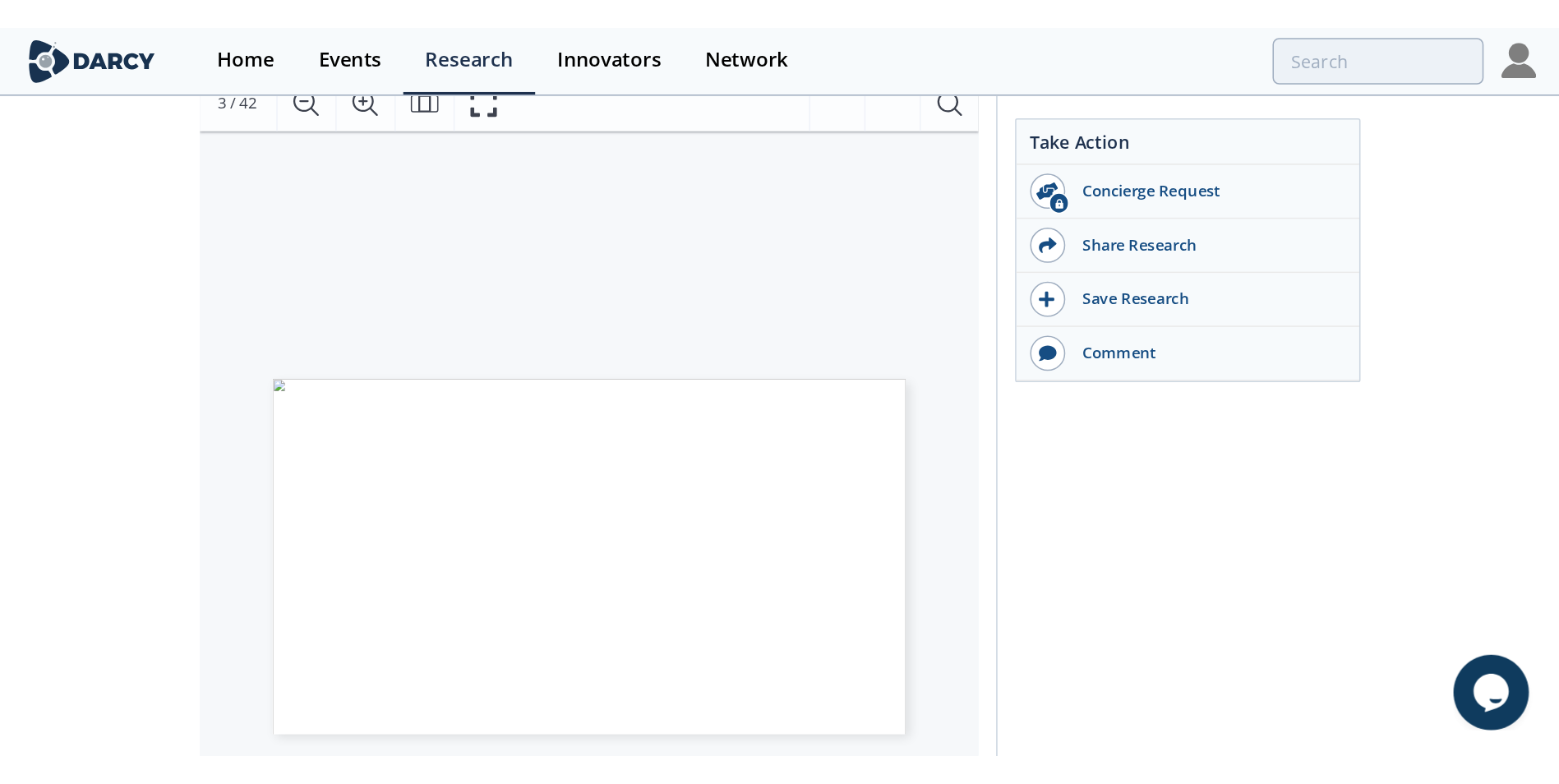 scroll, scrollTop: 325, scrollLeft: 0, axis: vertical 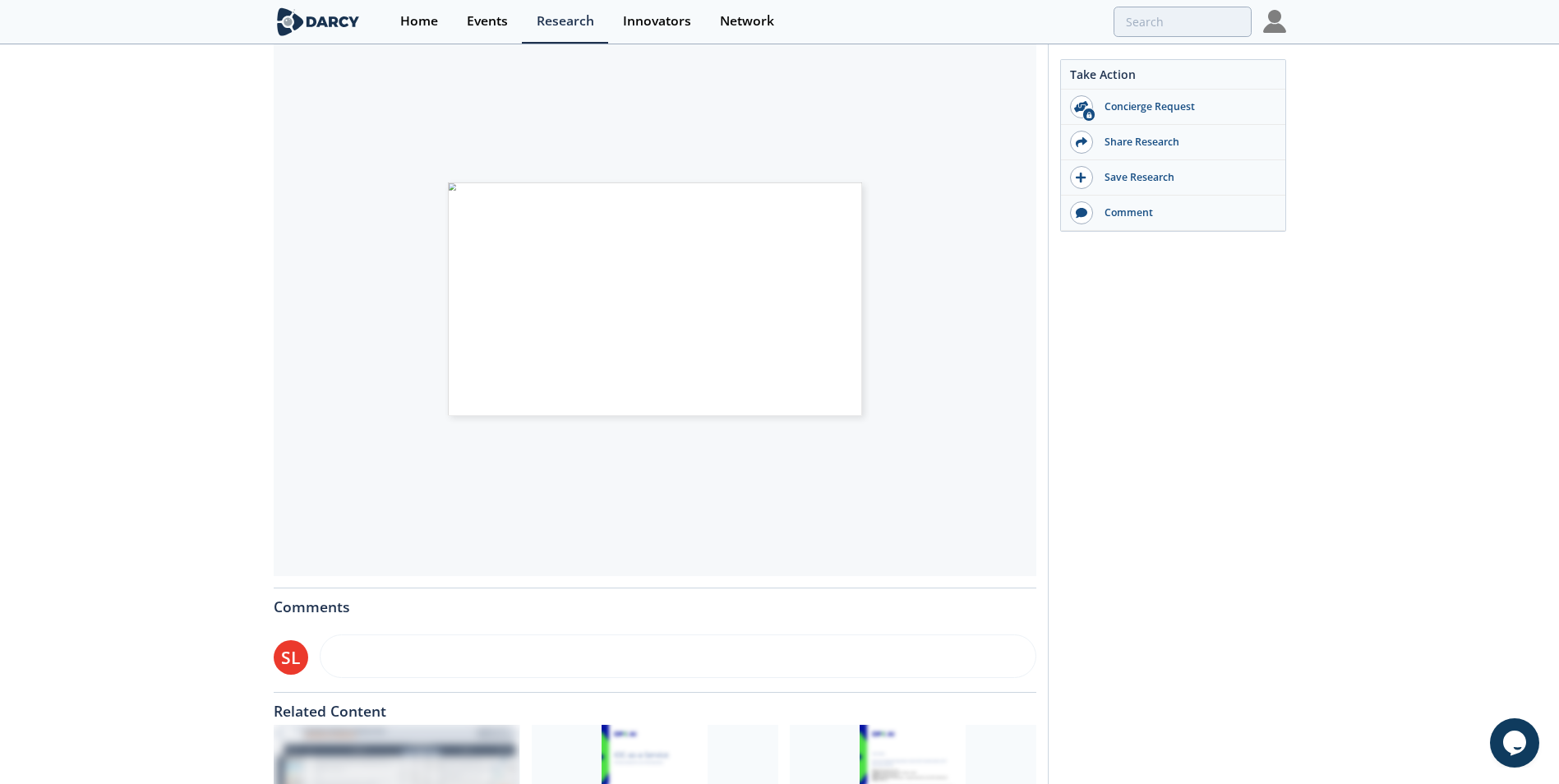 click on "A review of Carbon Dioxide Pipeline Transportation
Insight
•
Updated  [DATE]
This is the result of an Innovation Concierge Request that focused on the CO2 molecule and the characteristics needed for transportation as a liquid or supercritical fluid. In addition, recognized standards are provided for CO2 pipeline transportation.
[PERSON_NAME] Partners
Energy Transition
Industrial Decarbonization
Carbon" 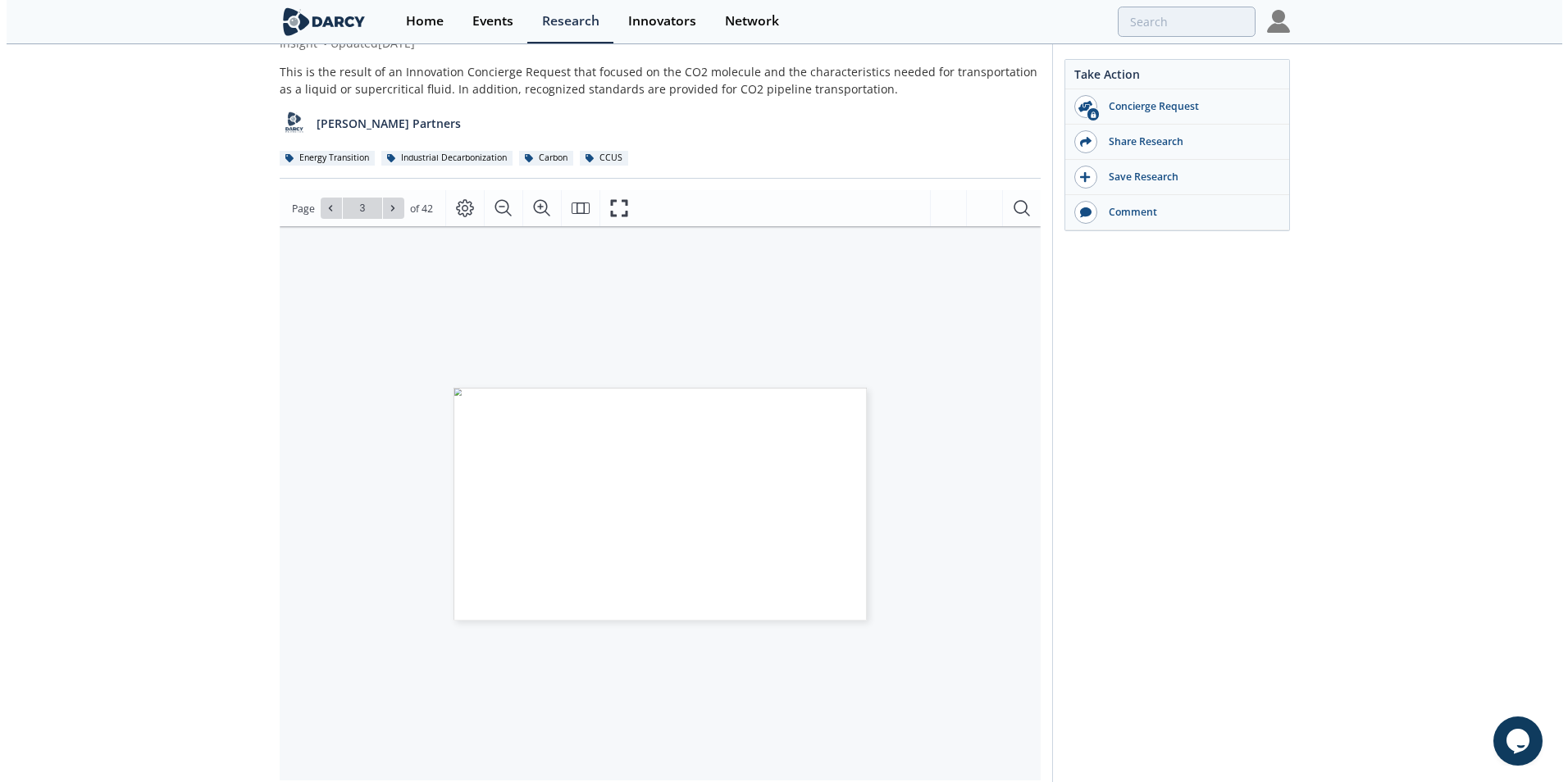 scroll, scrollTop: 79, scrollLeft: 0, axis: vertical 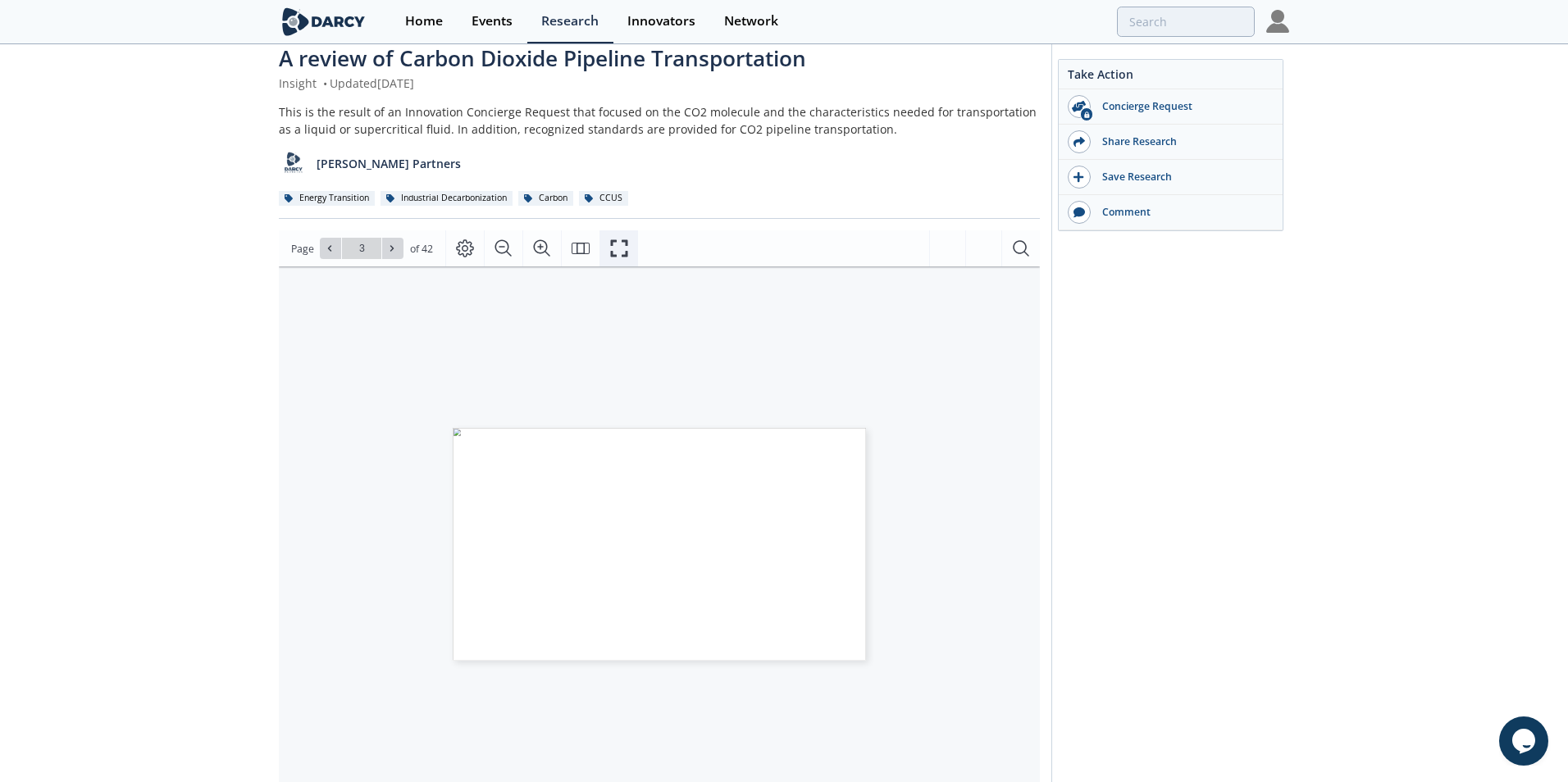 click 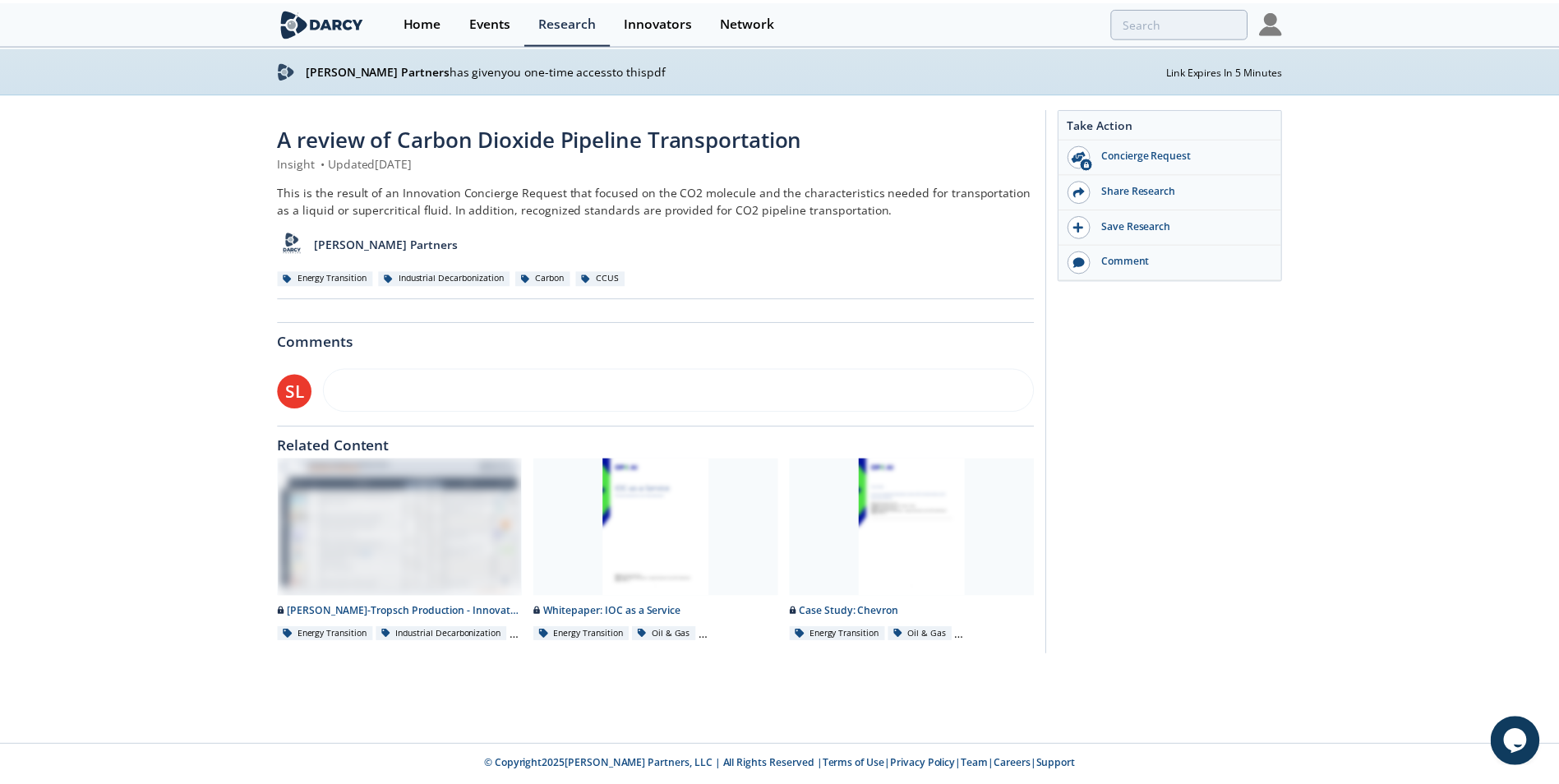 scroll, scrollTop: 0, scrollLeft: 0, axis: both 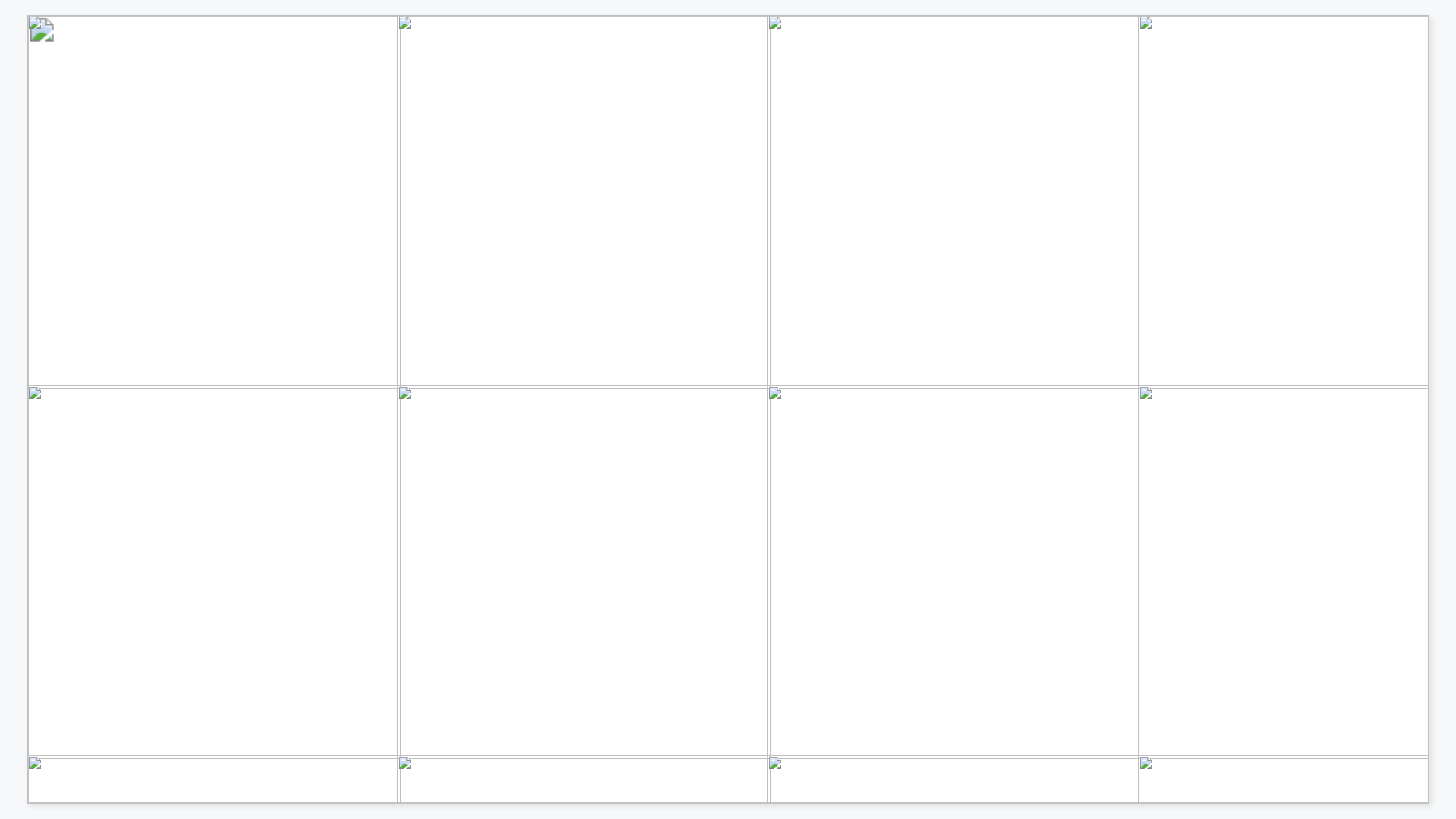click at bounding box center [1731, 858] 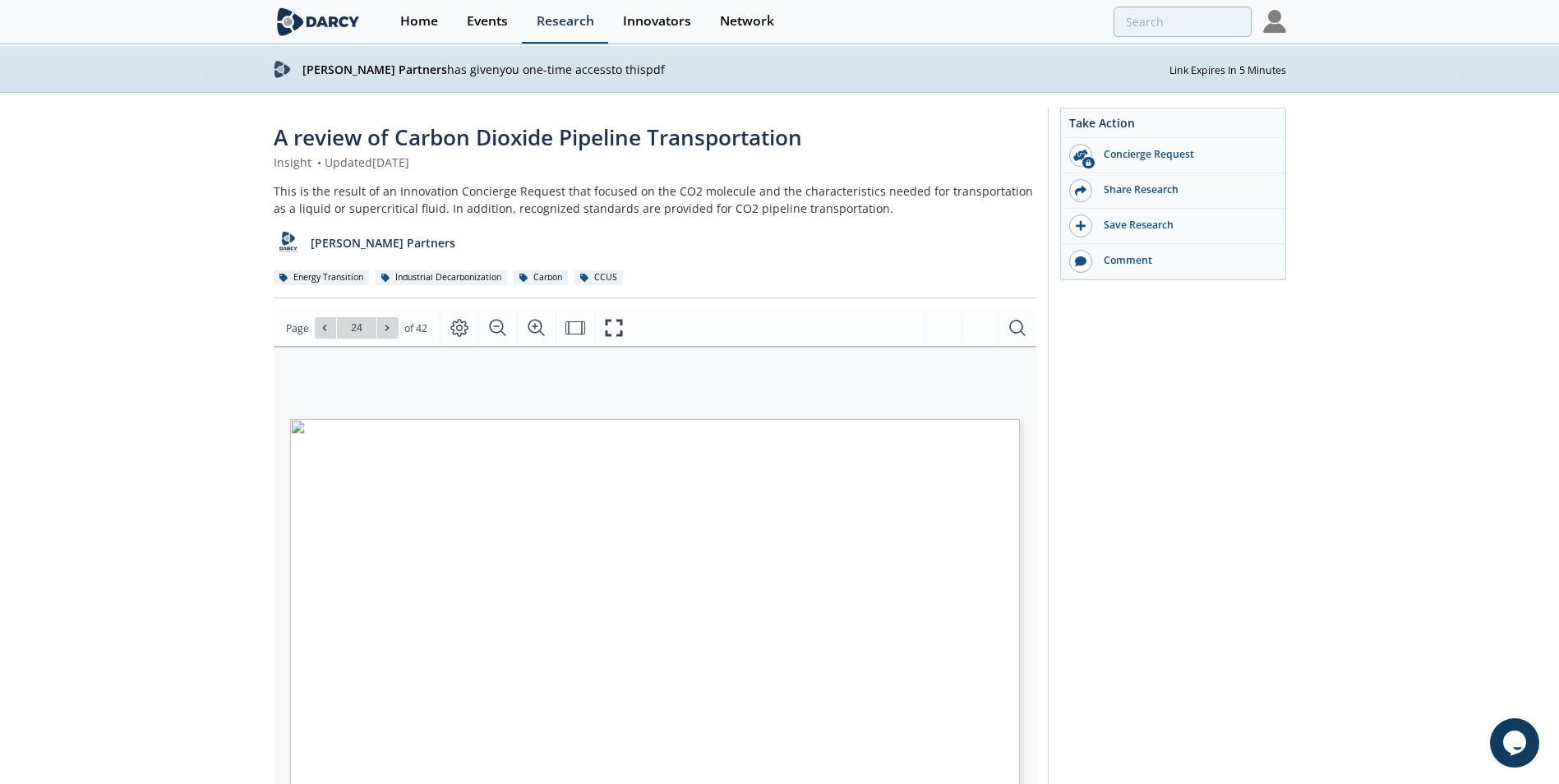 click on "Research" at bounding box center (565, 21) 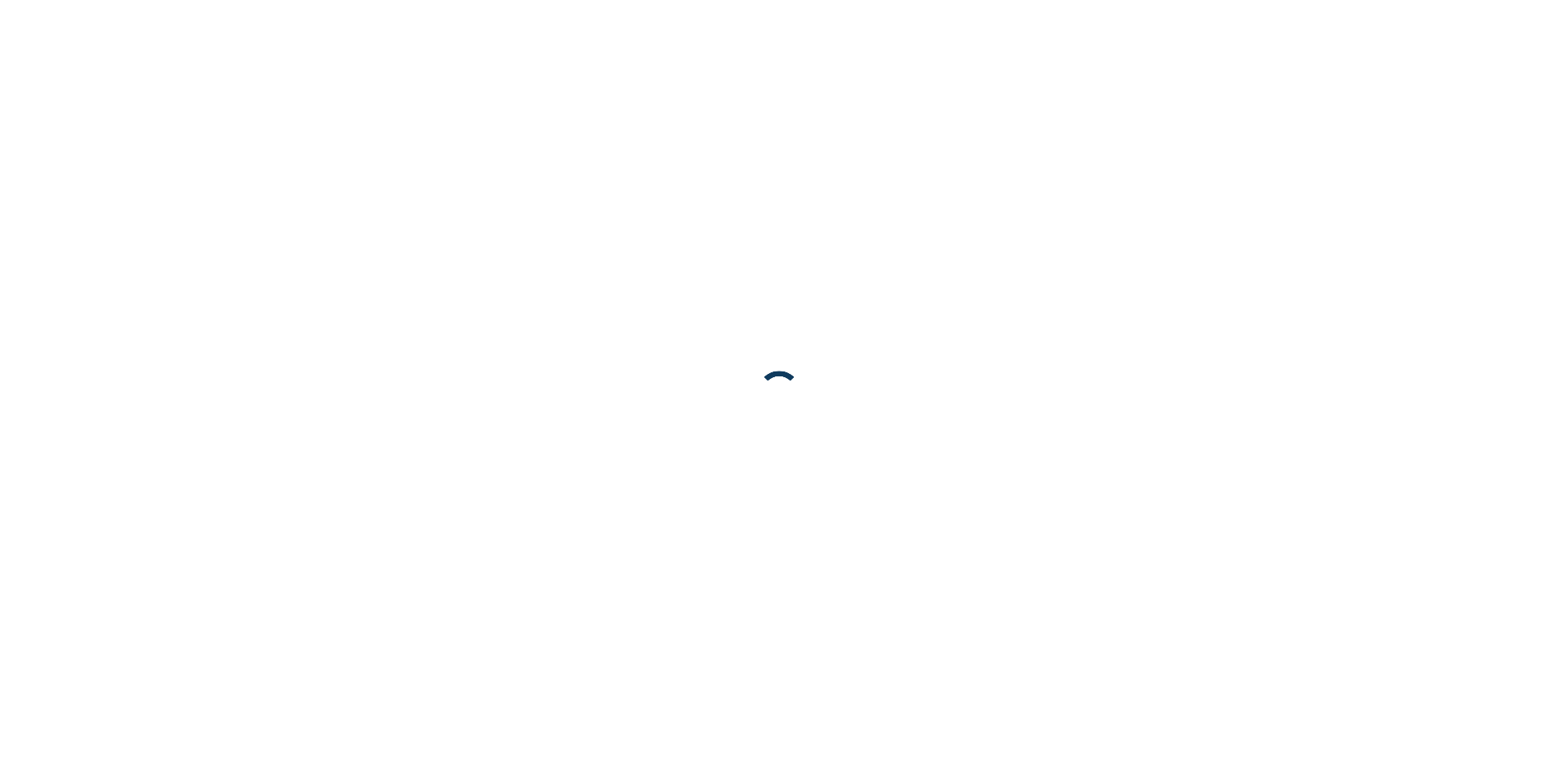 scroll, scrollTop: 0, scrollLeft: 0, axis: both 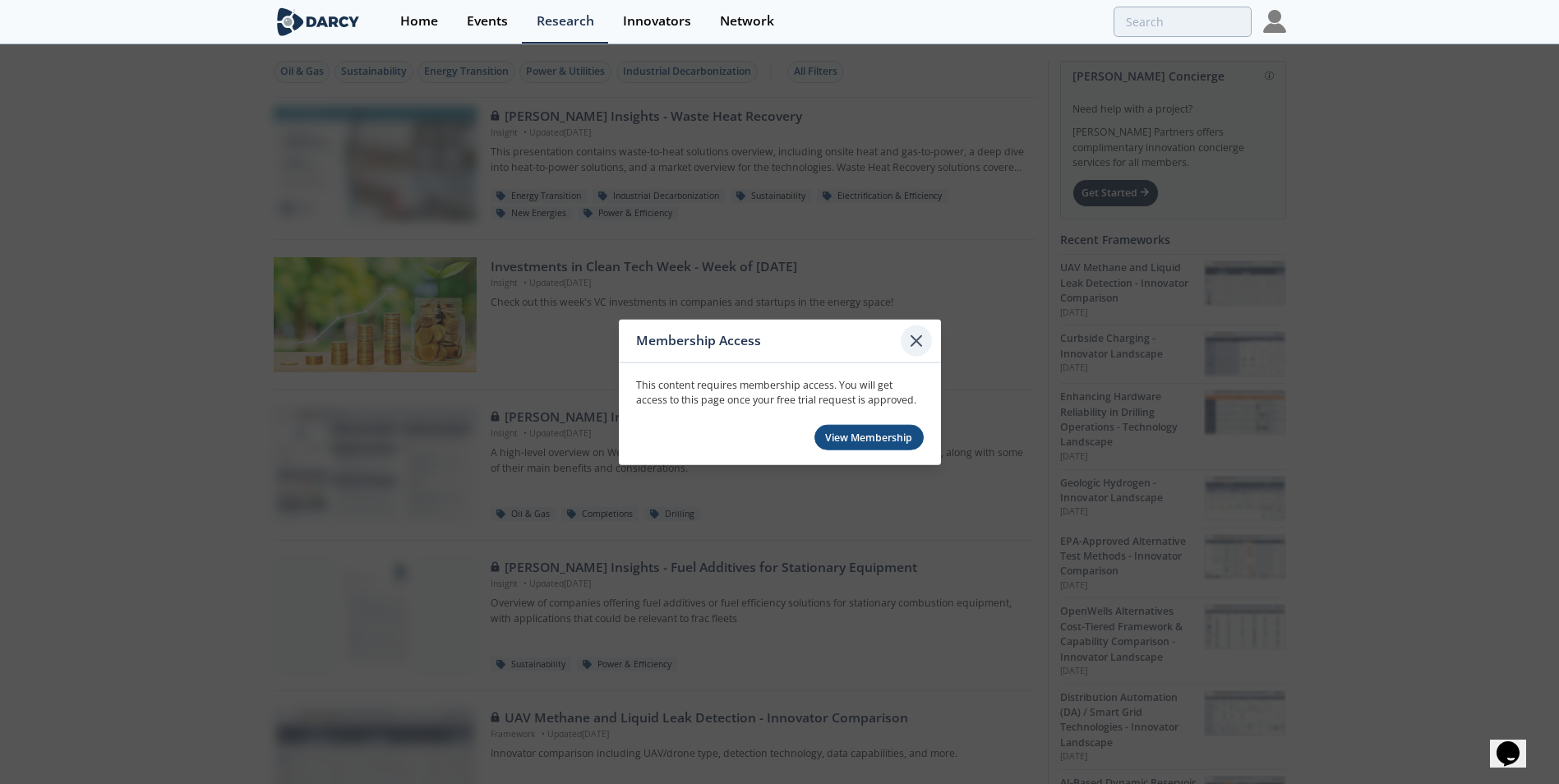 click at bounding box center (916, 341) 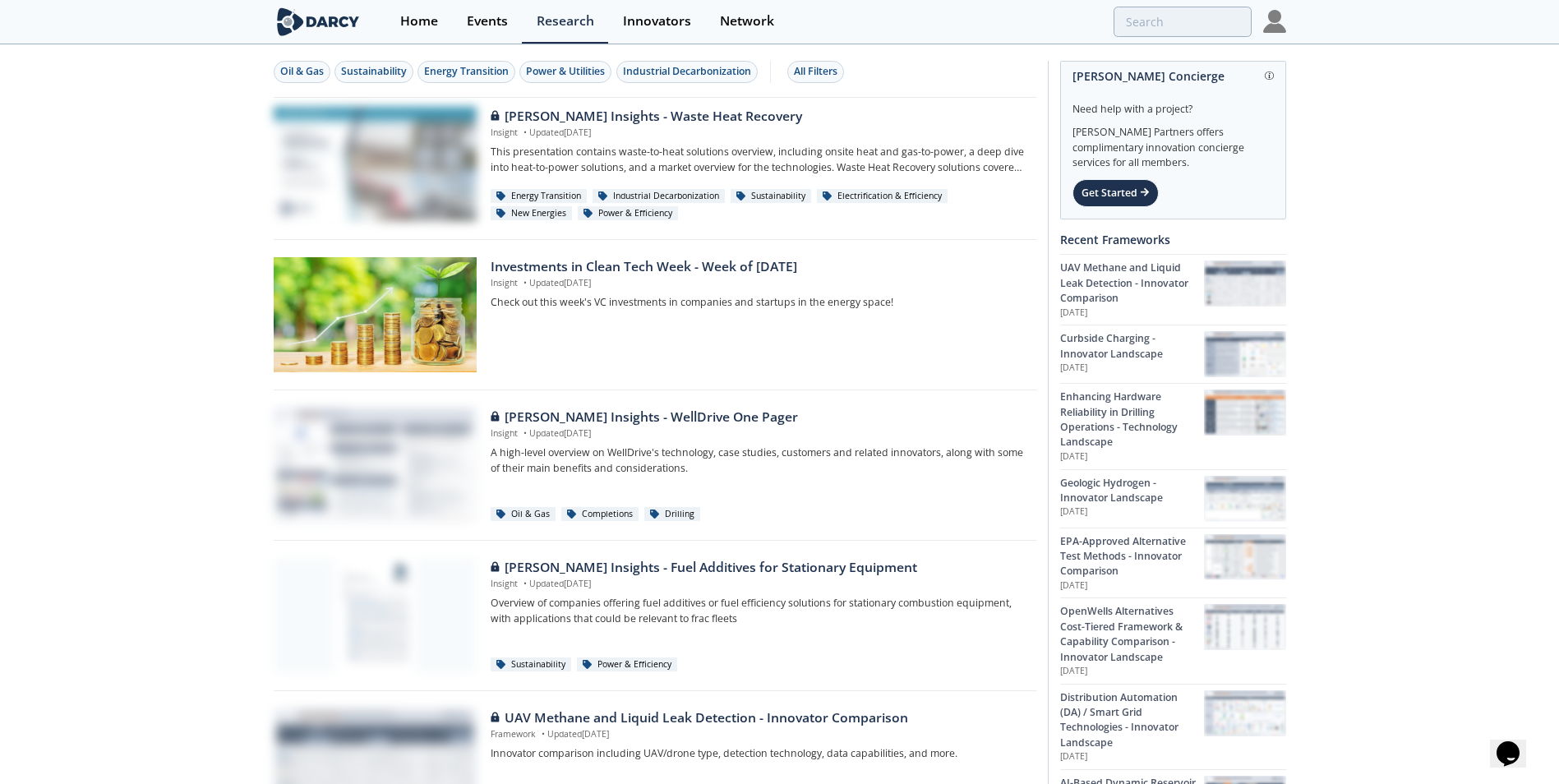 scroll, scrollTop: 82, scrollLeft: 0, axis: vertical 